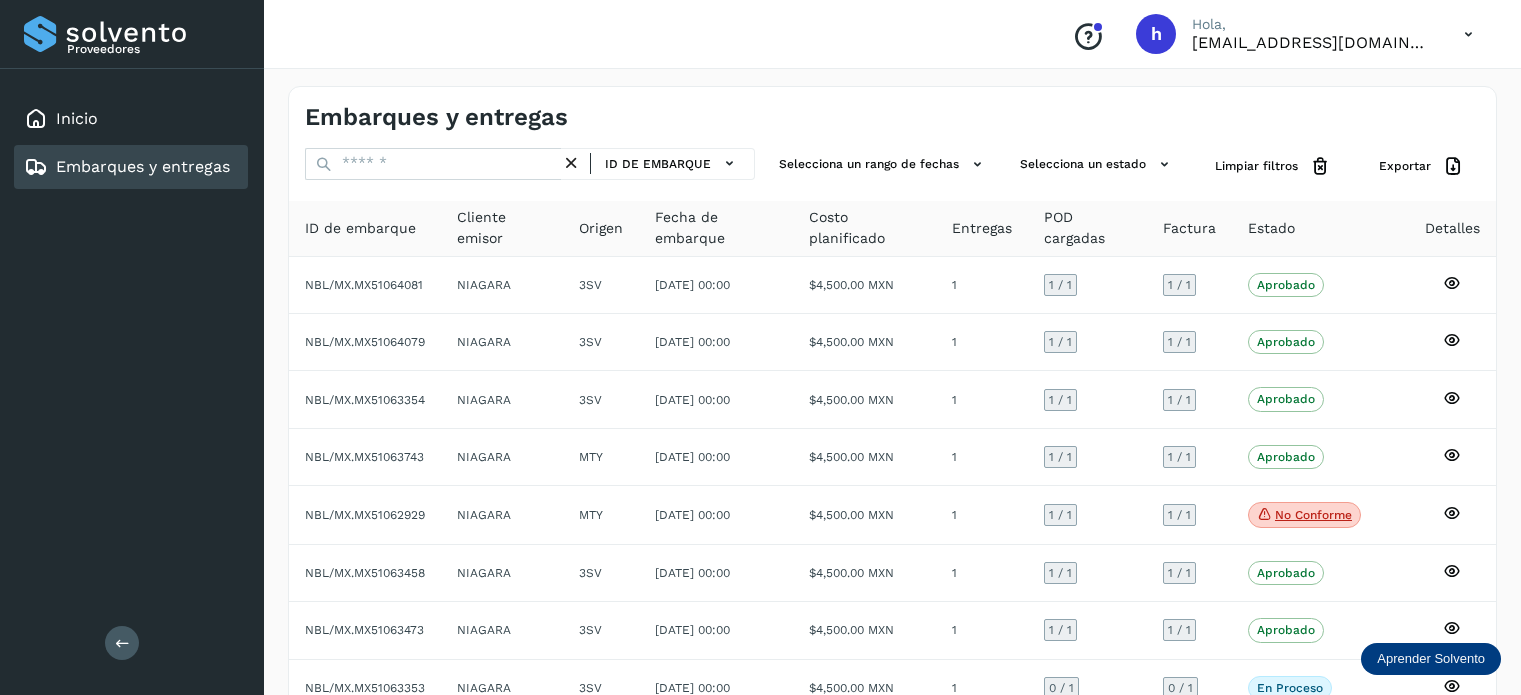 scroll, scrollTop: 0, scrollLeft: 0, axis: both 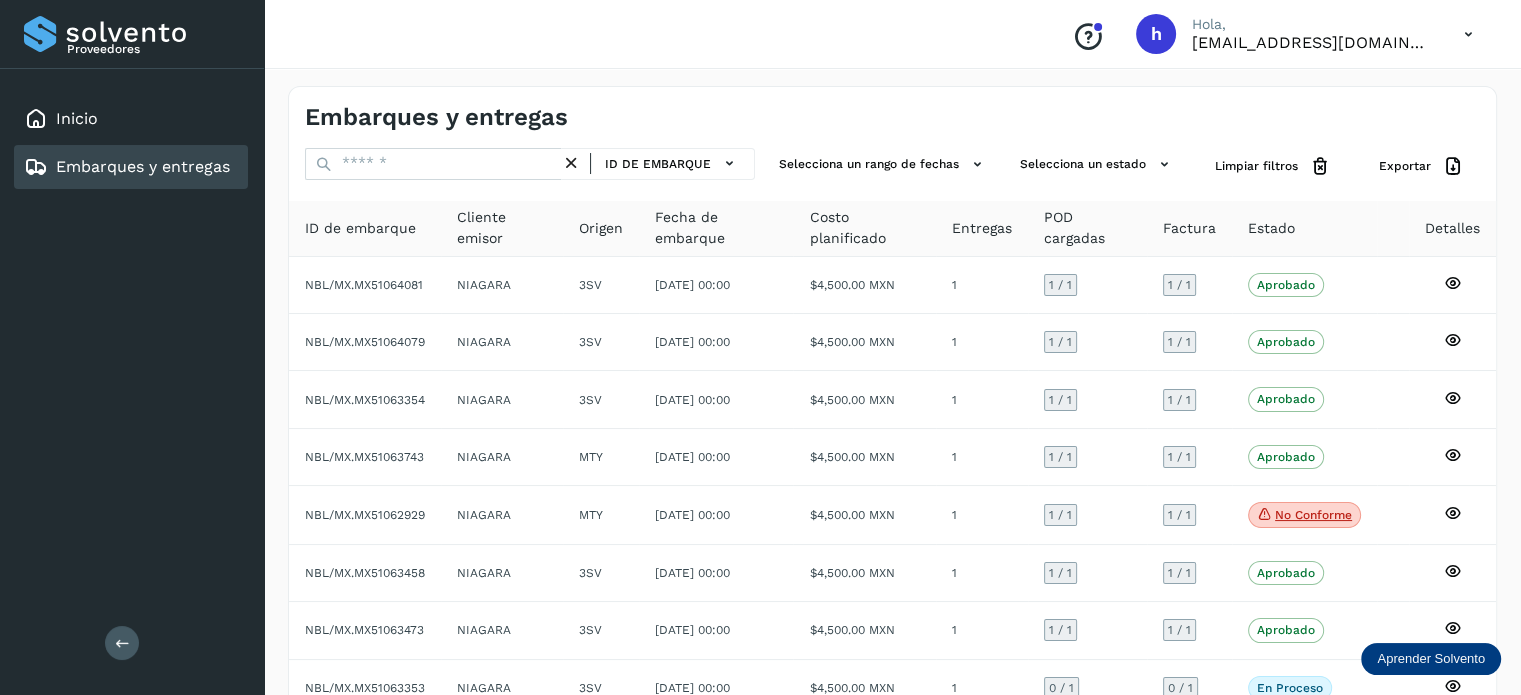 click at bounding box center [433, 164] 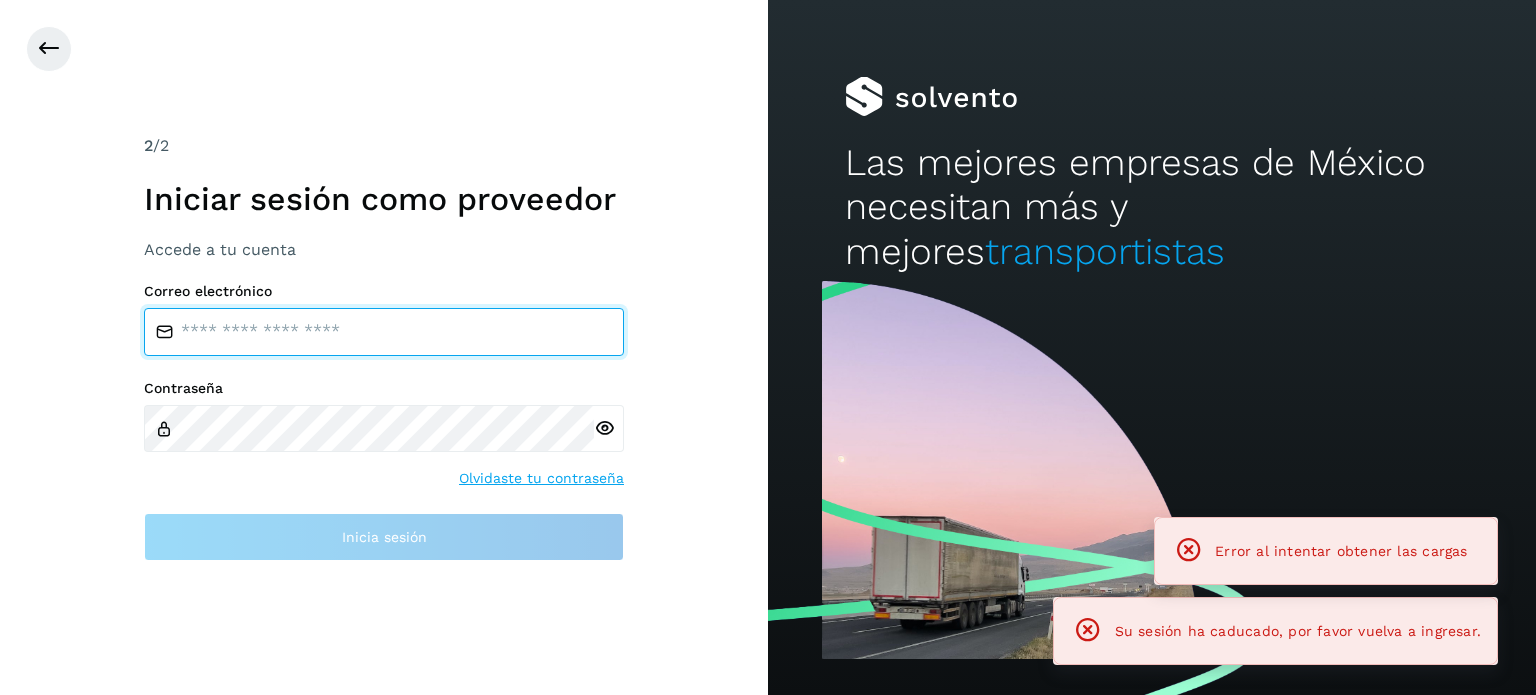 type on "**********" 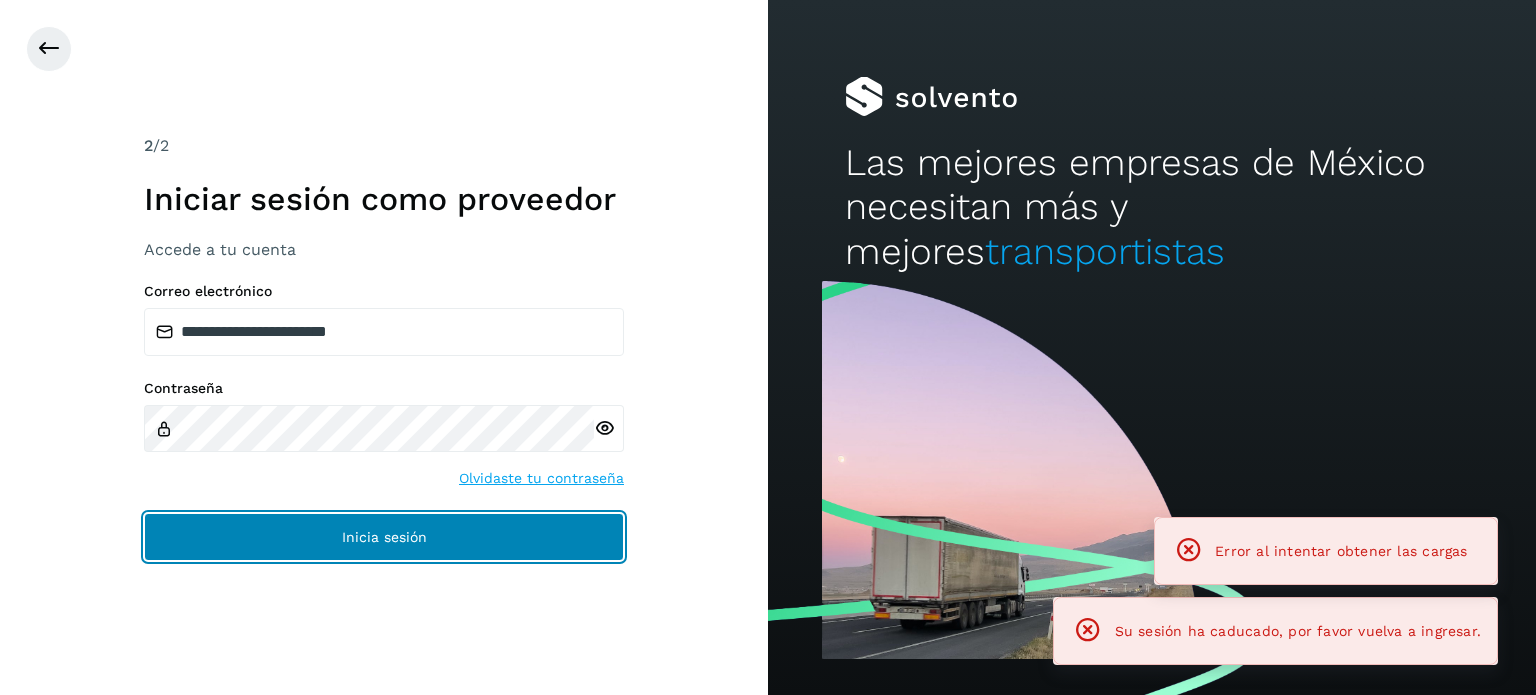 click on "Inicia sesión" at bounding box center [384, 537] 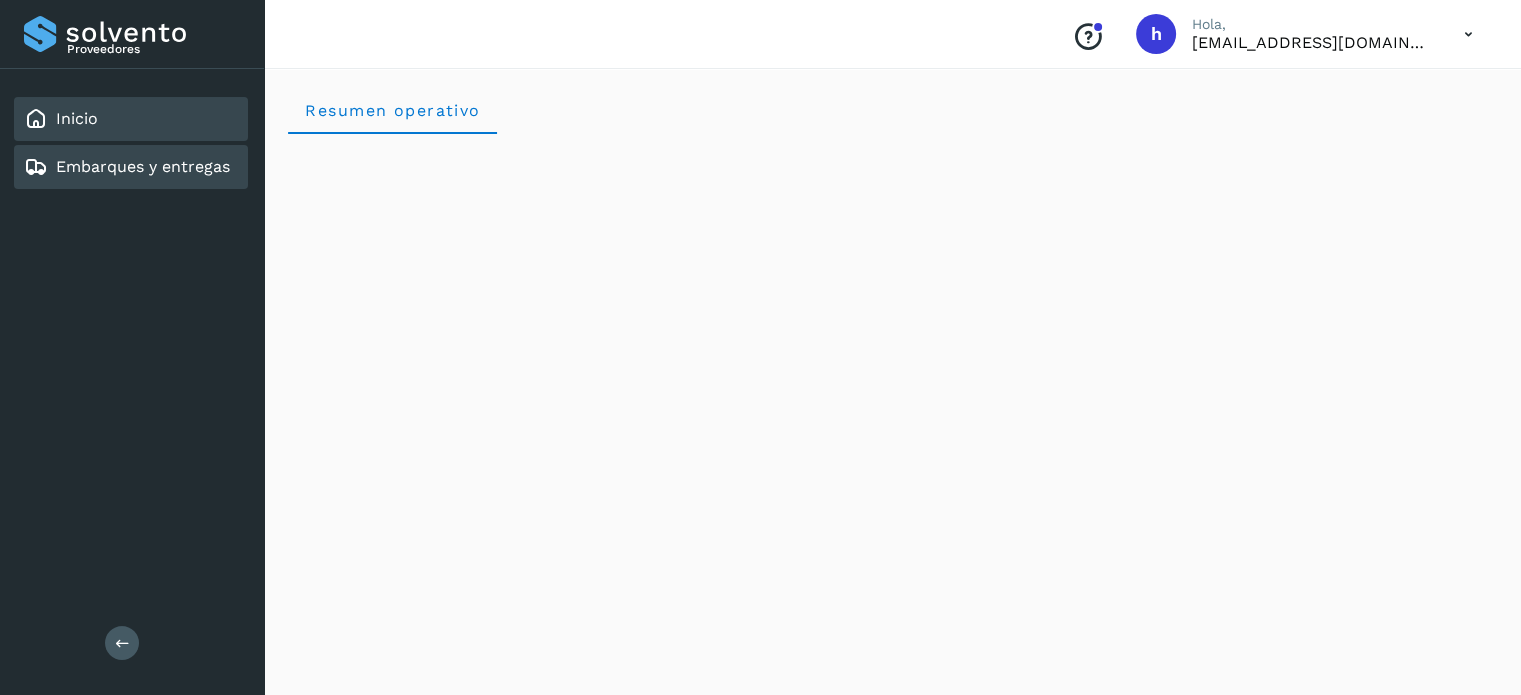 click on "Embarques y entregas" at bounding box center (143, 166) 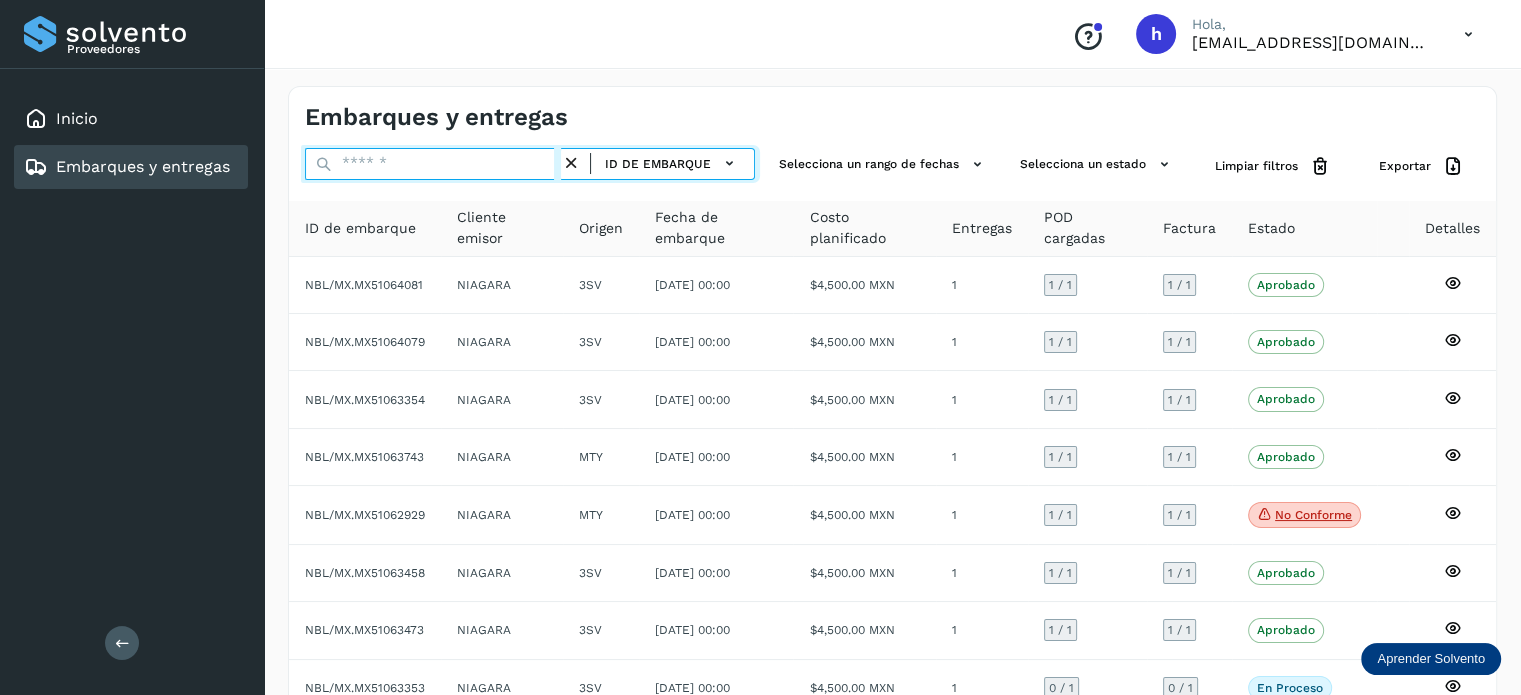 click at bounding box center [433, 164] 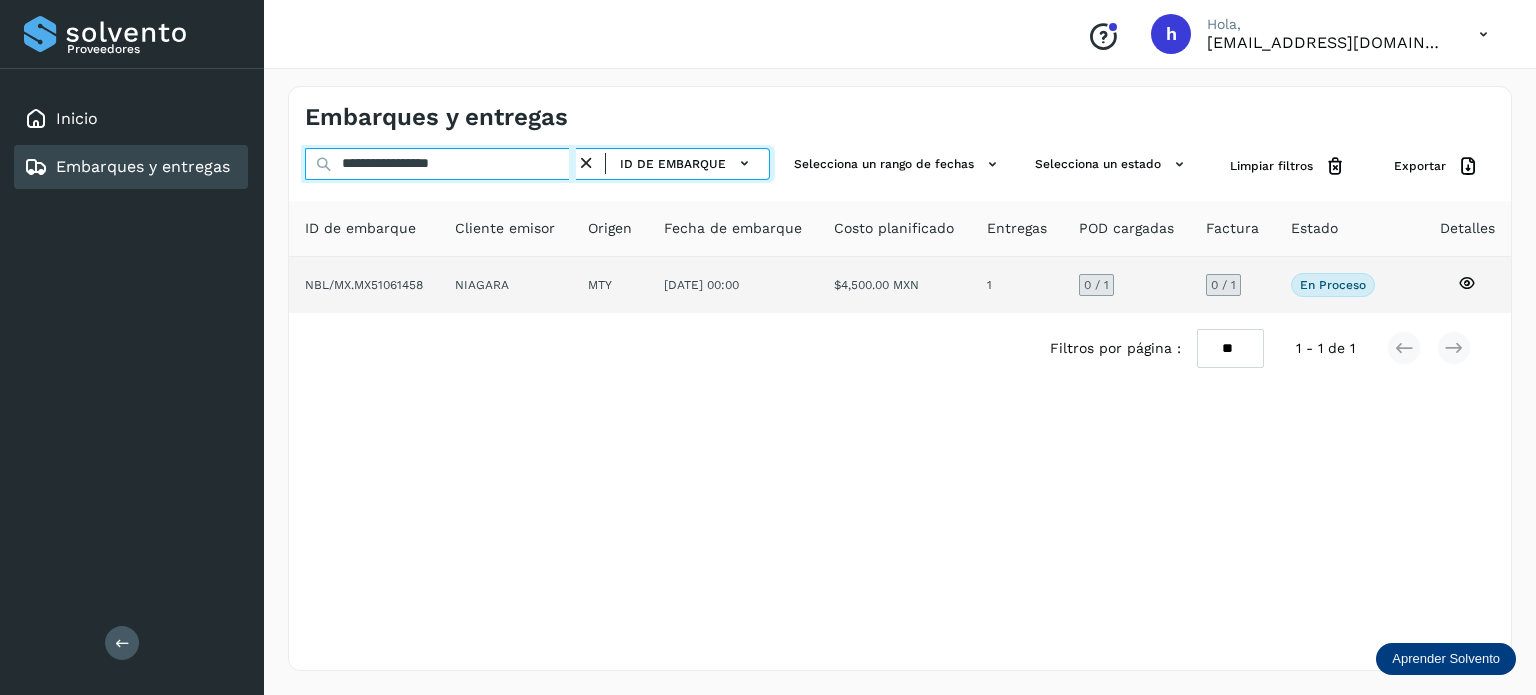 type on "**********" 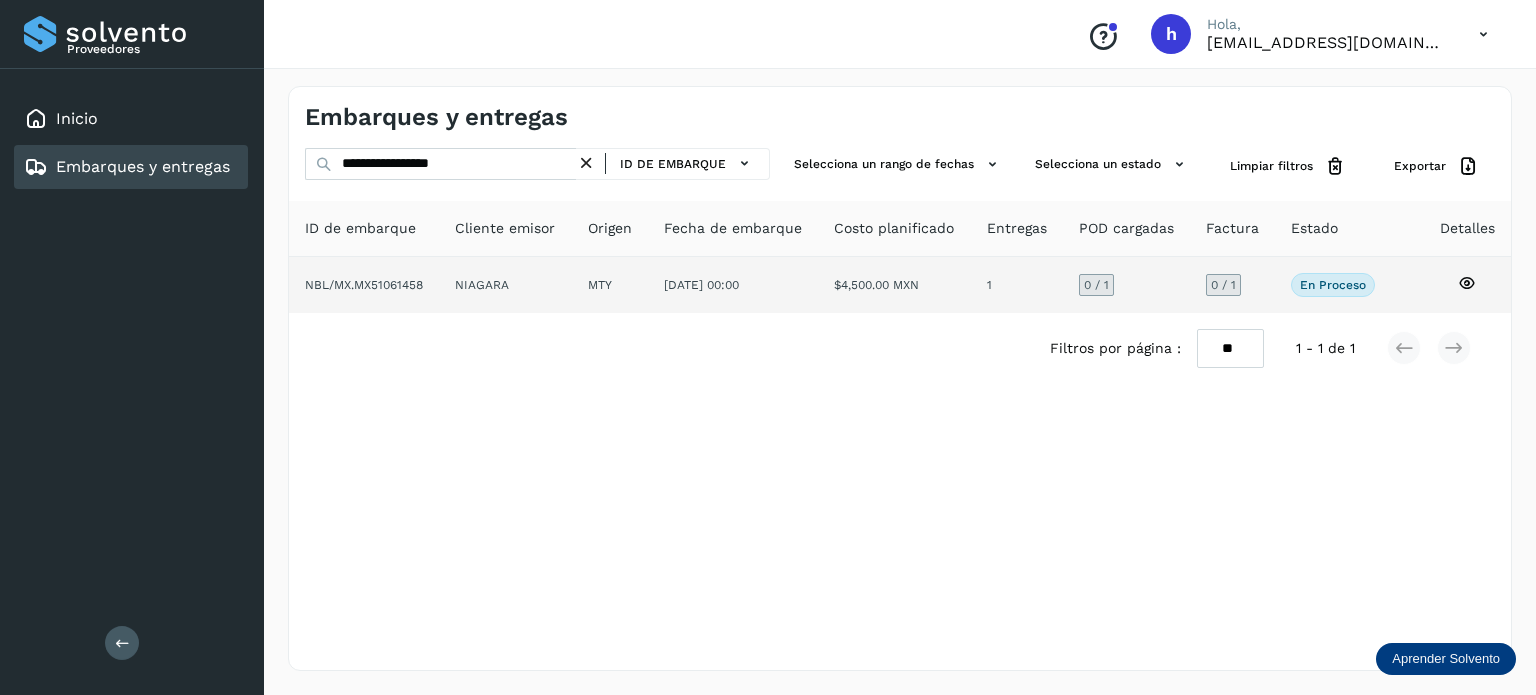 click on "NIAGARA" 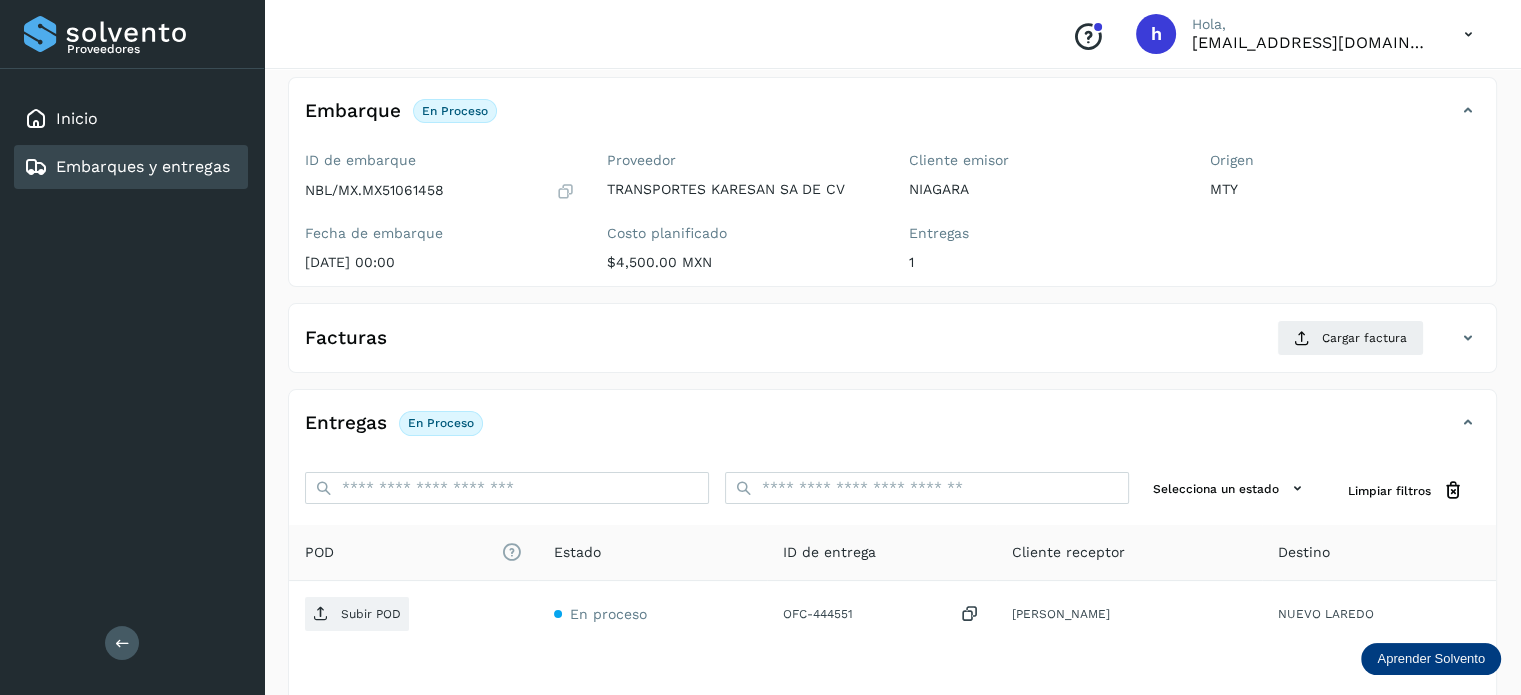 scroll, scrollTop: 107, scrollLeft: 0, axis: vertical 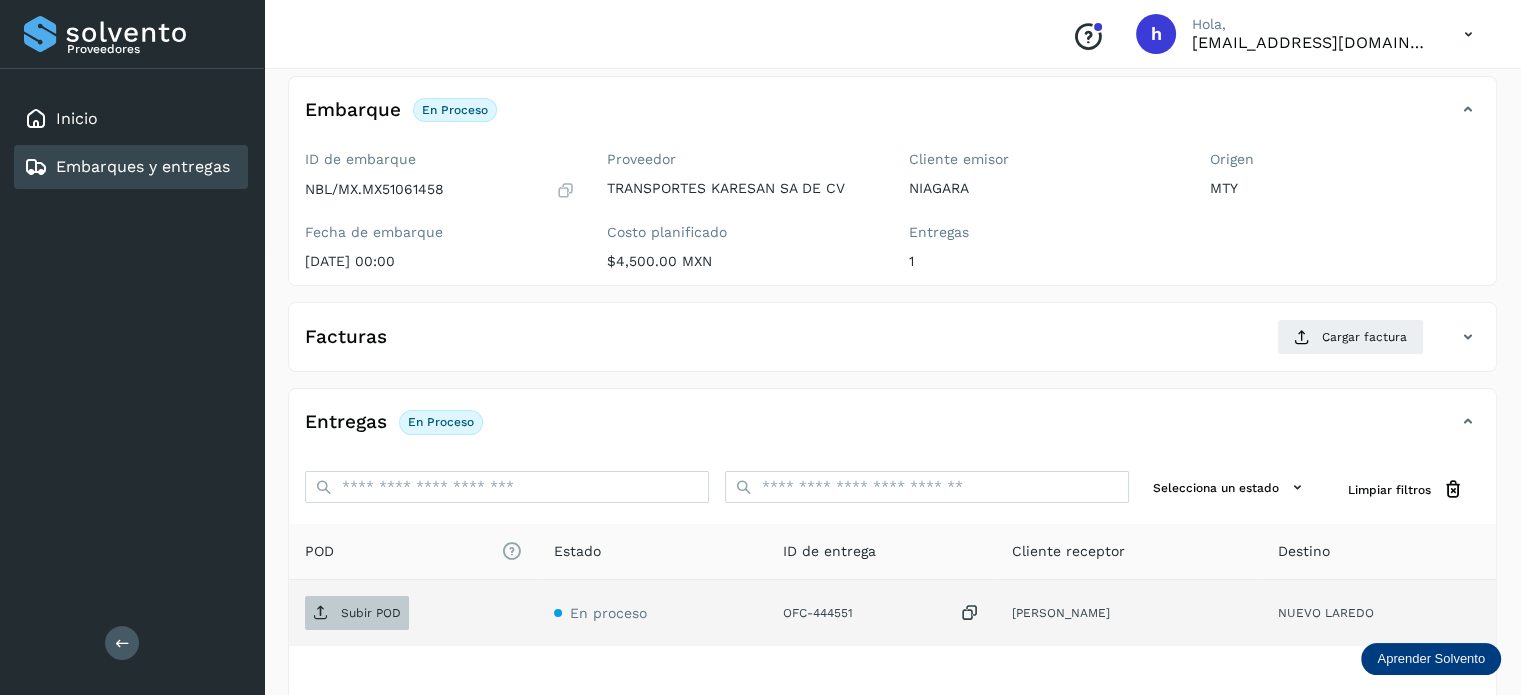 click on "Subir POD" at bounding box center (371, 613) 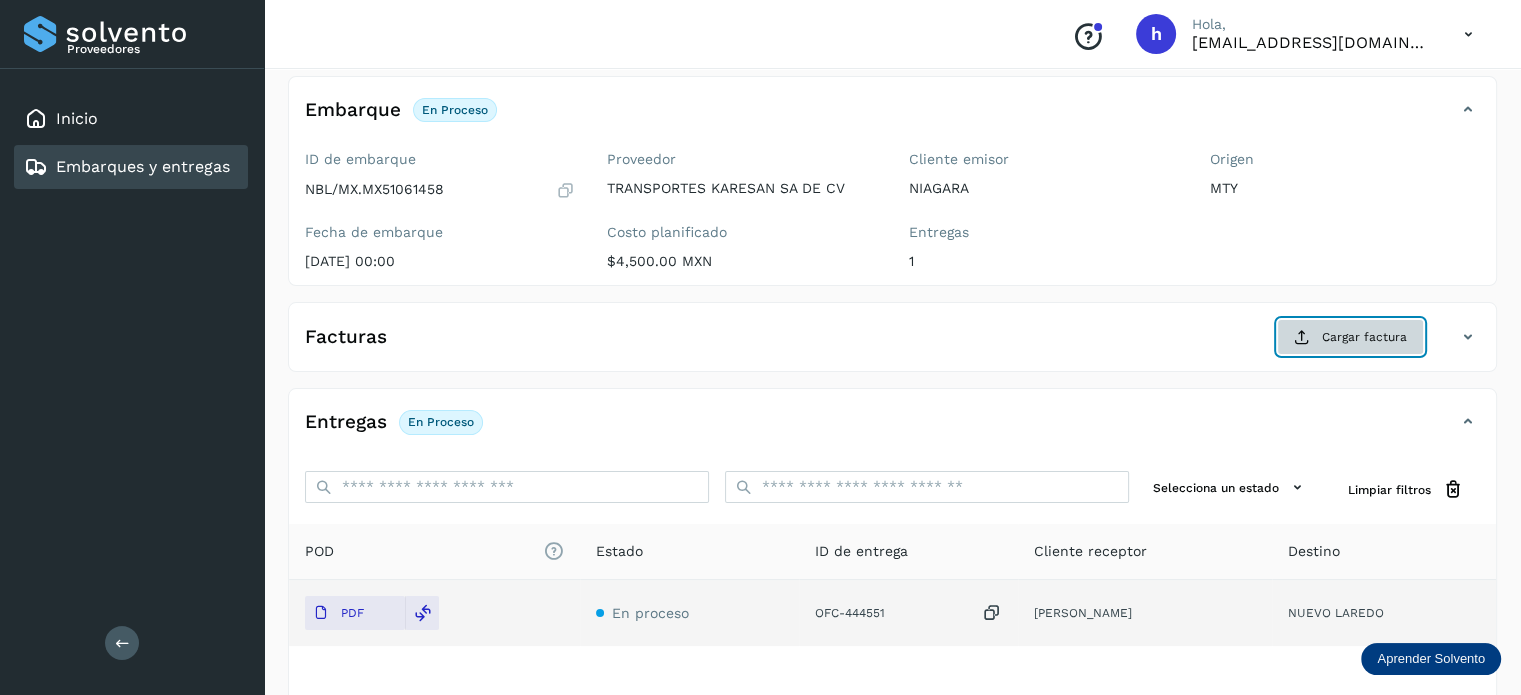 click on "Cargar factura" 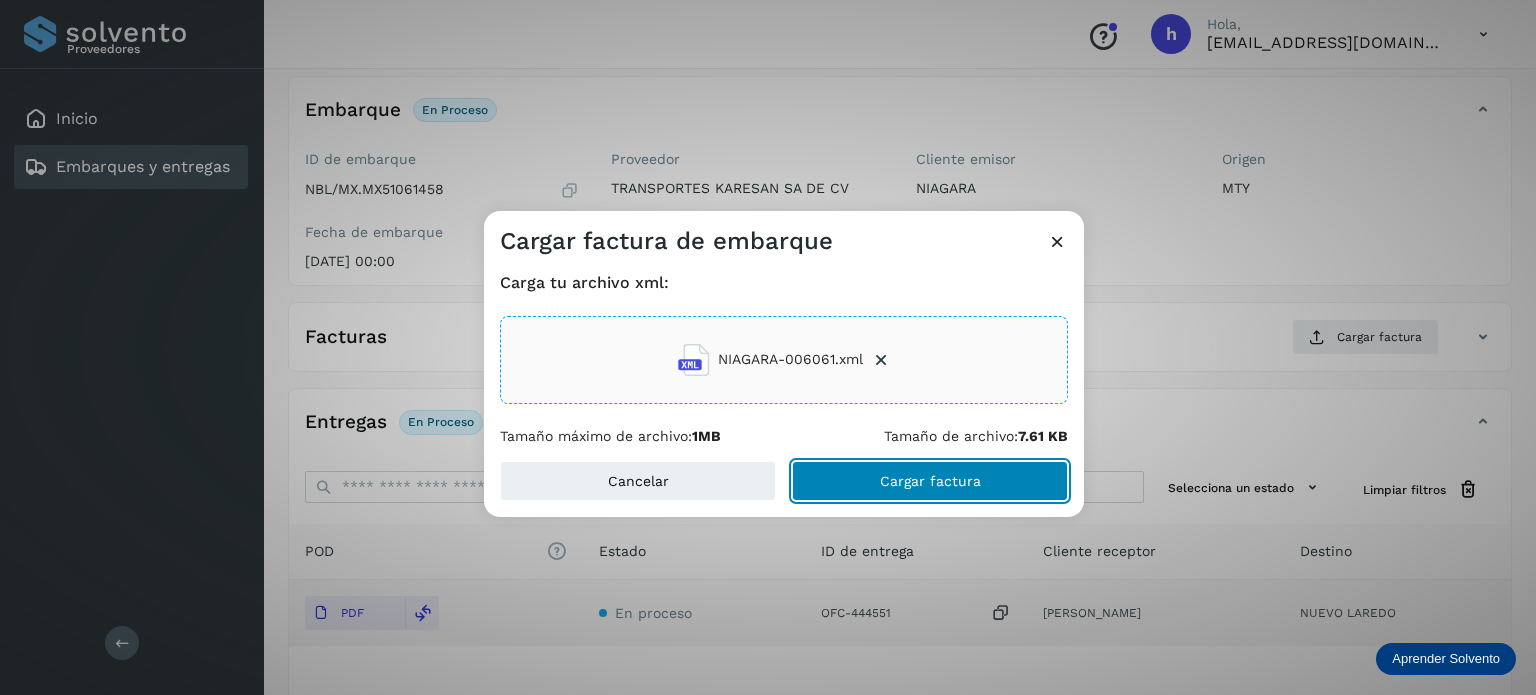 click on "Cargar factura" 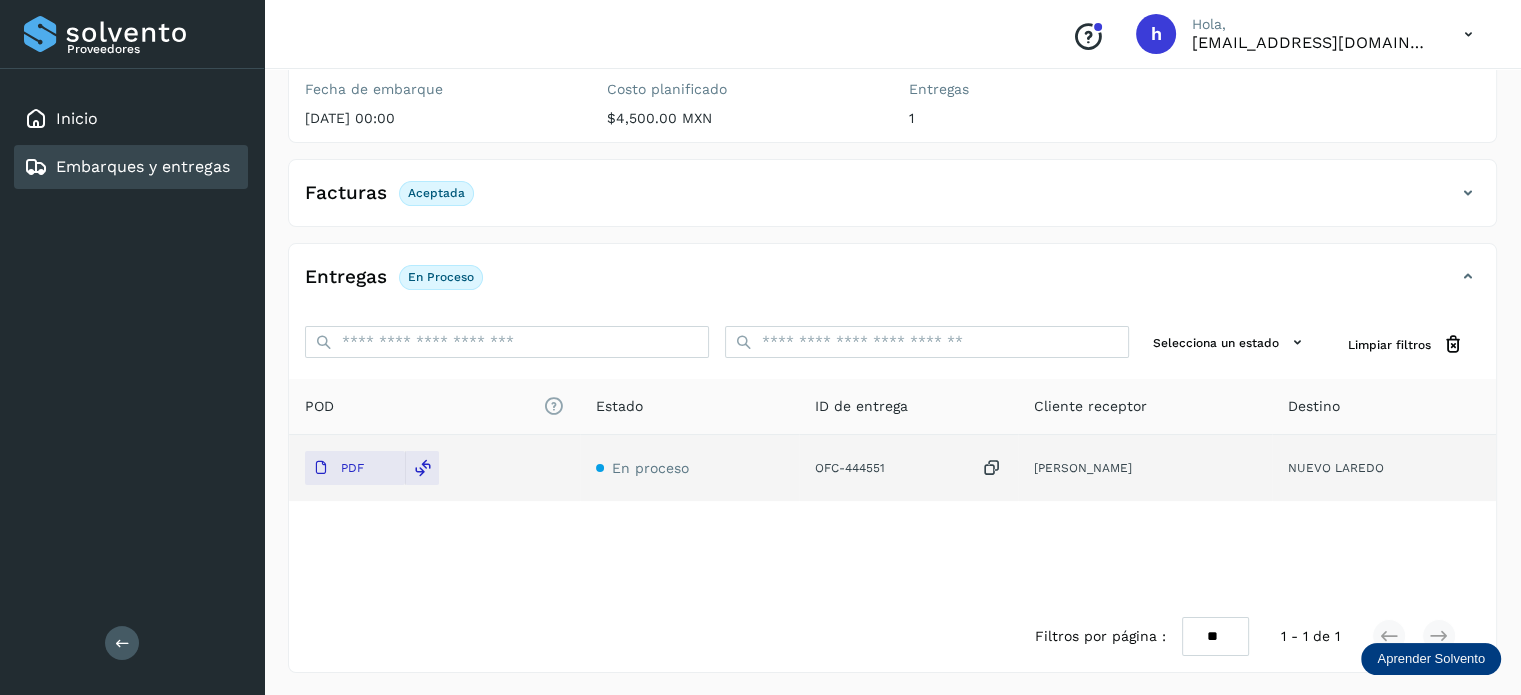scroll, scrollTop: 0, scrollLeft: 0, axis: both 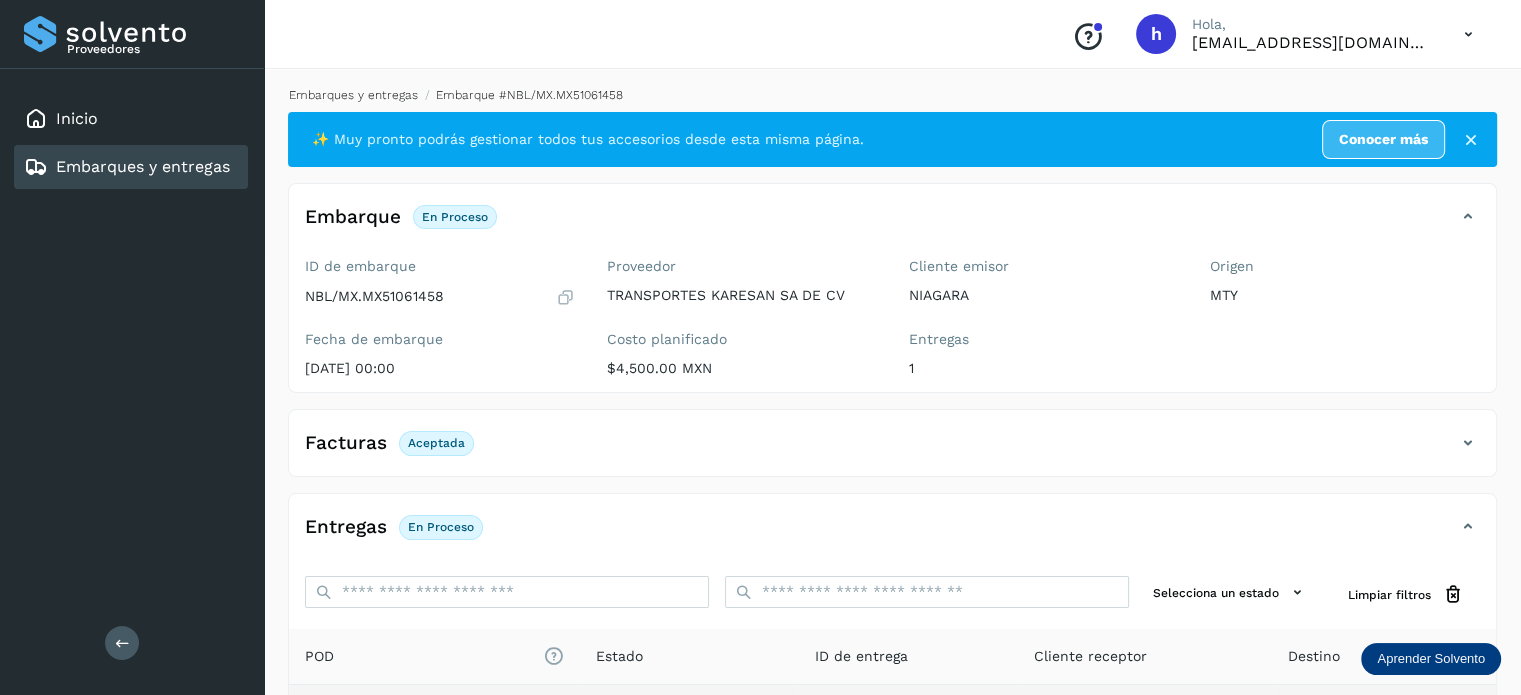 click on "Embarques y entregas" at bounding box center (353, 95) 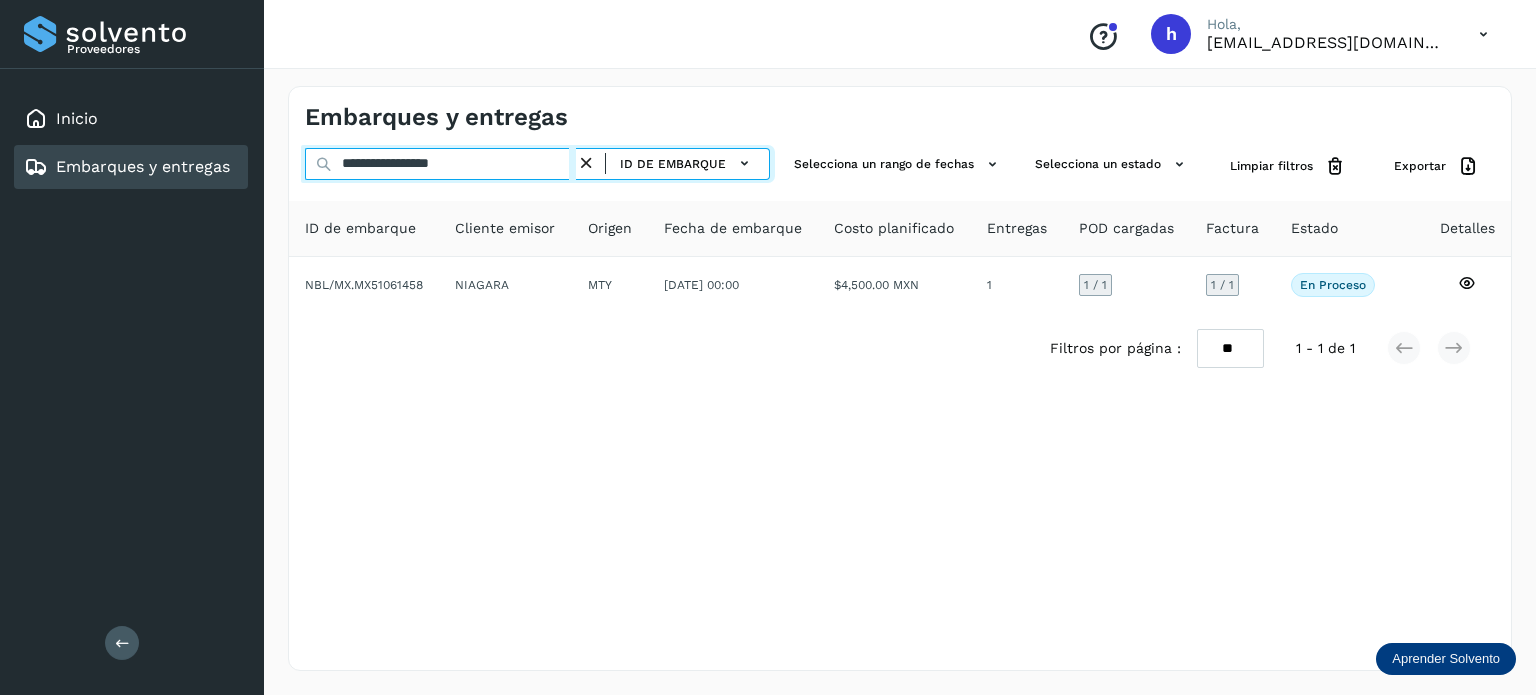 drag, startPoint x: 516, startPoint y: 155, endPoint x: 181, endPoint y: 151, distance: 335.02386 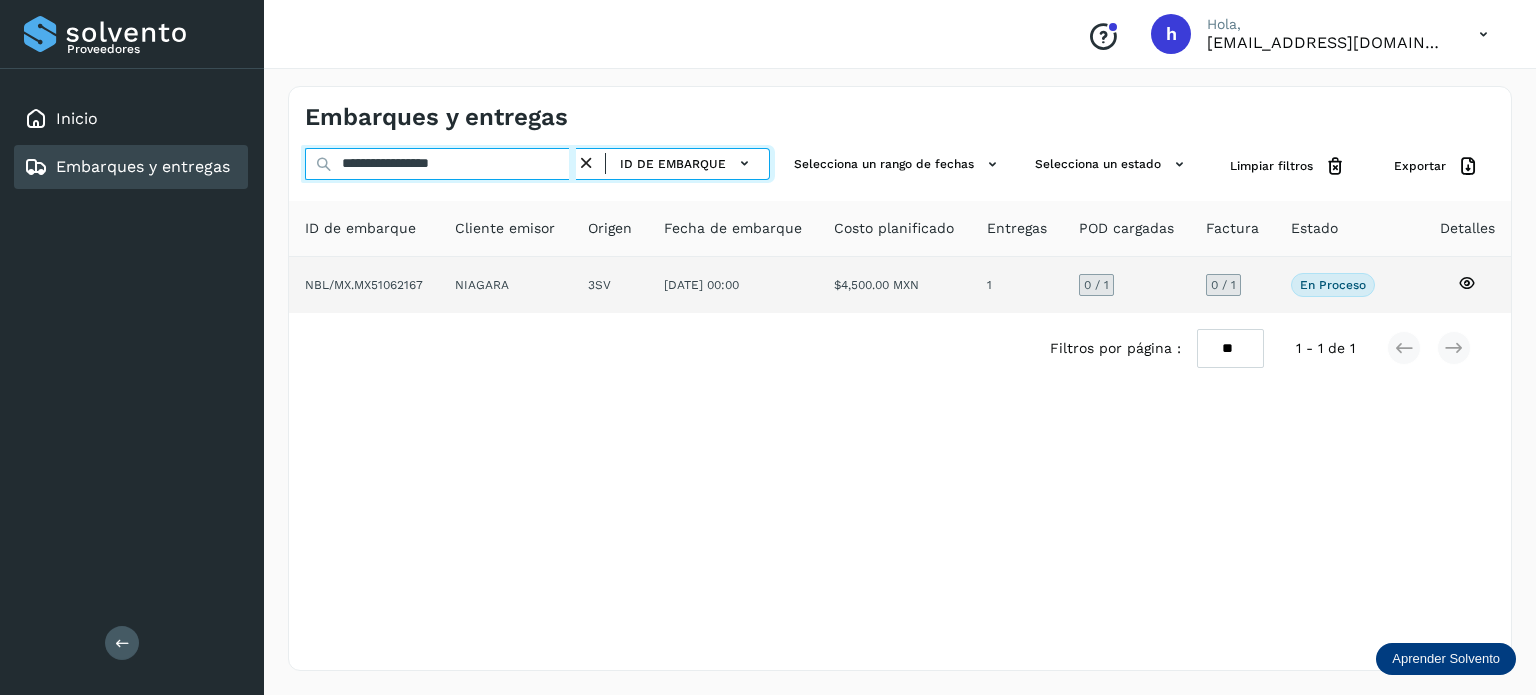 type on "**********" 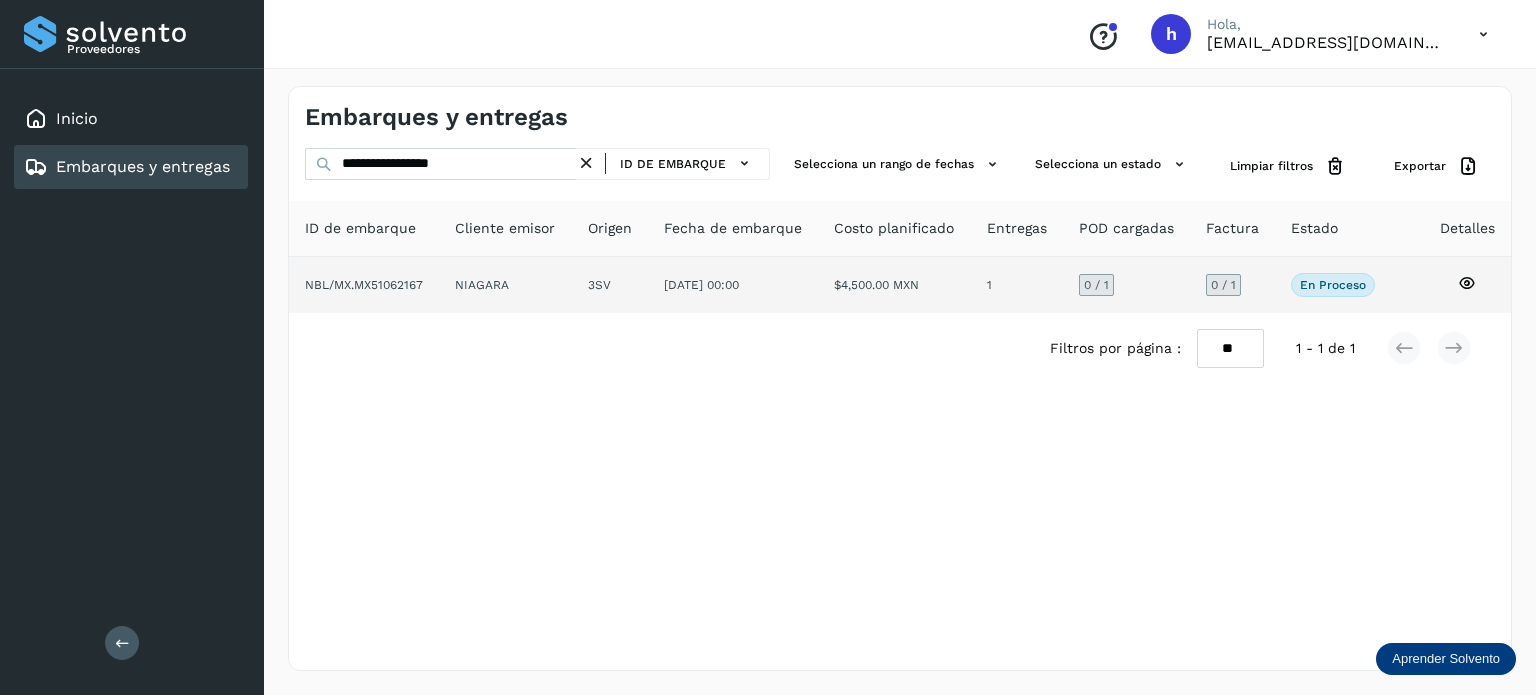 click on "NIAGARA" 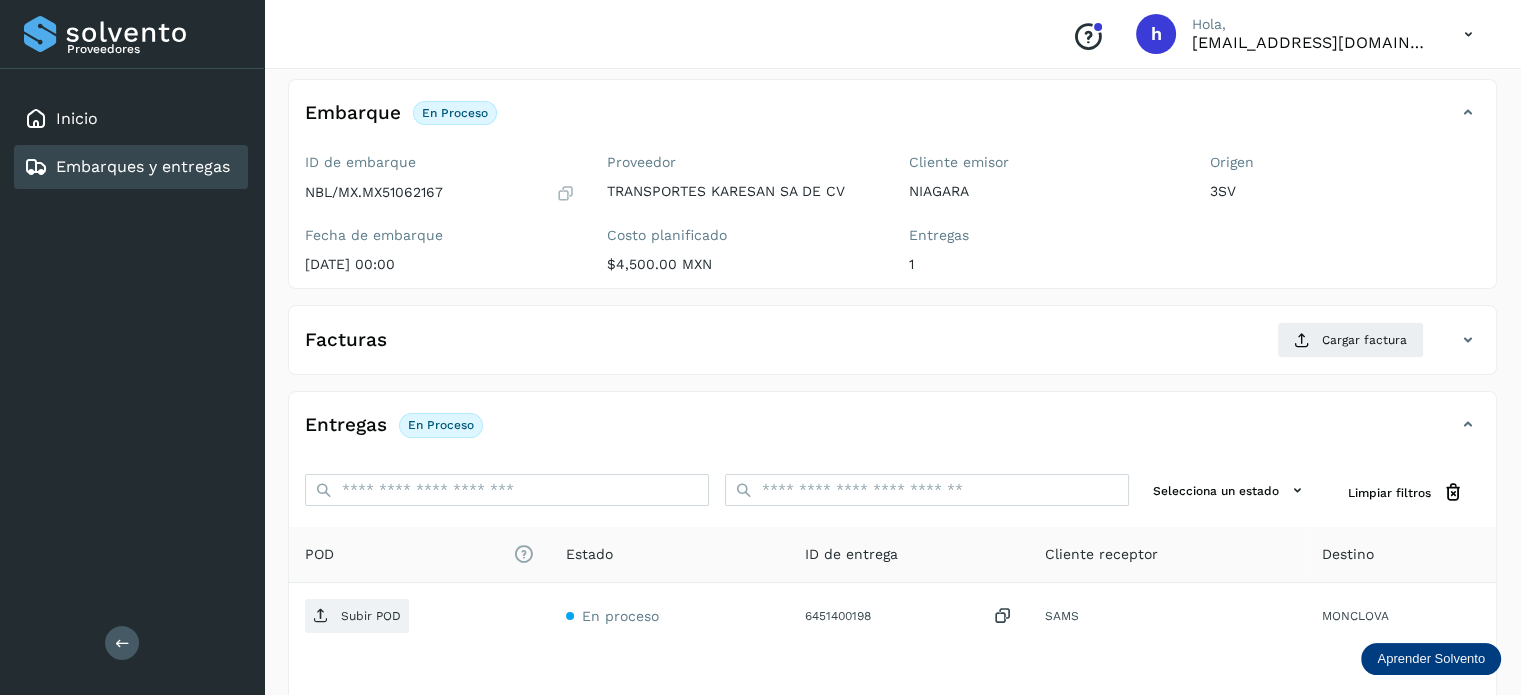 scroll, scrollTop: 109, scrollLeft: 0, axis: vertical 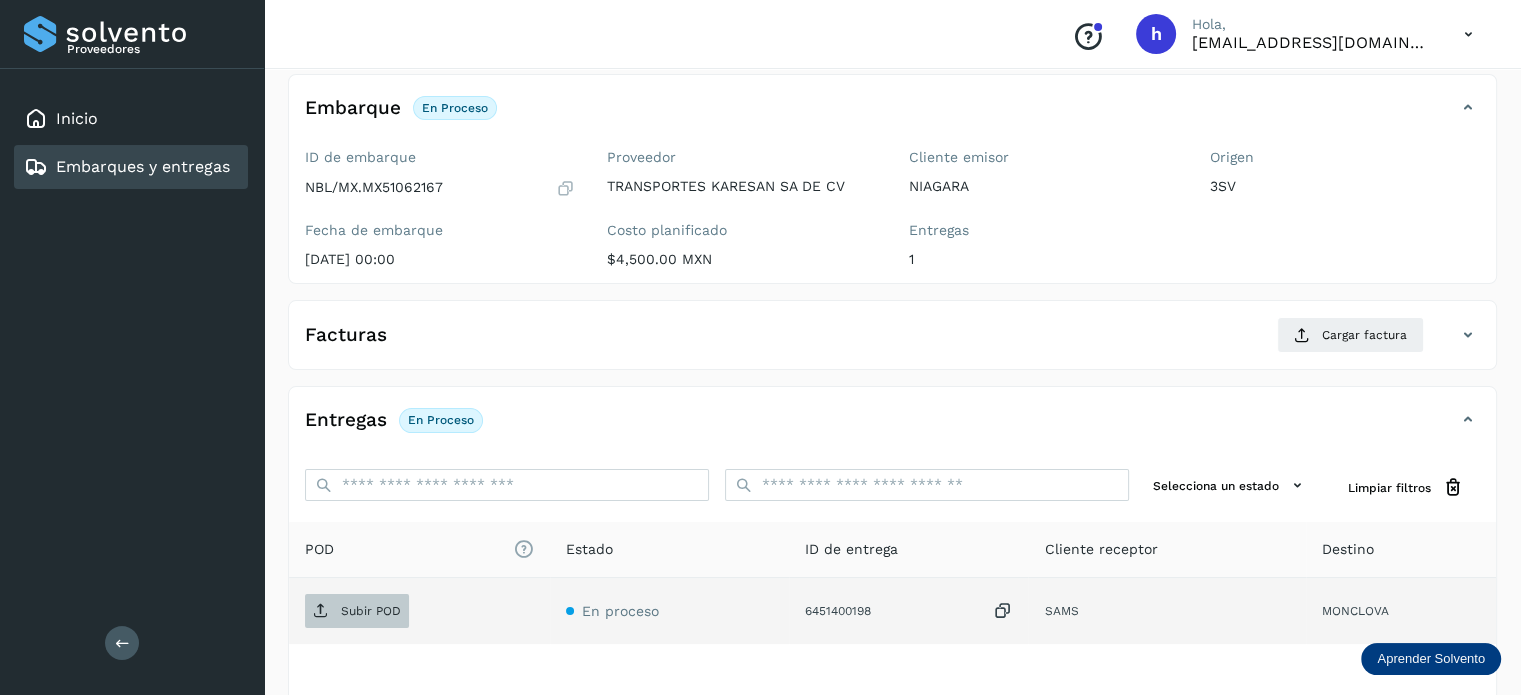 click on "Subir POD" at bounding box center (371, 611) 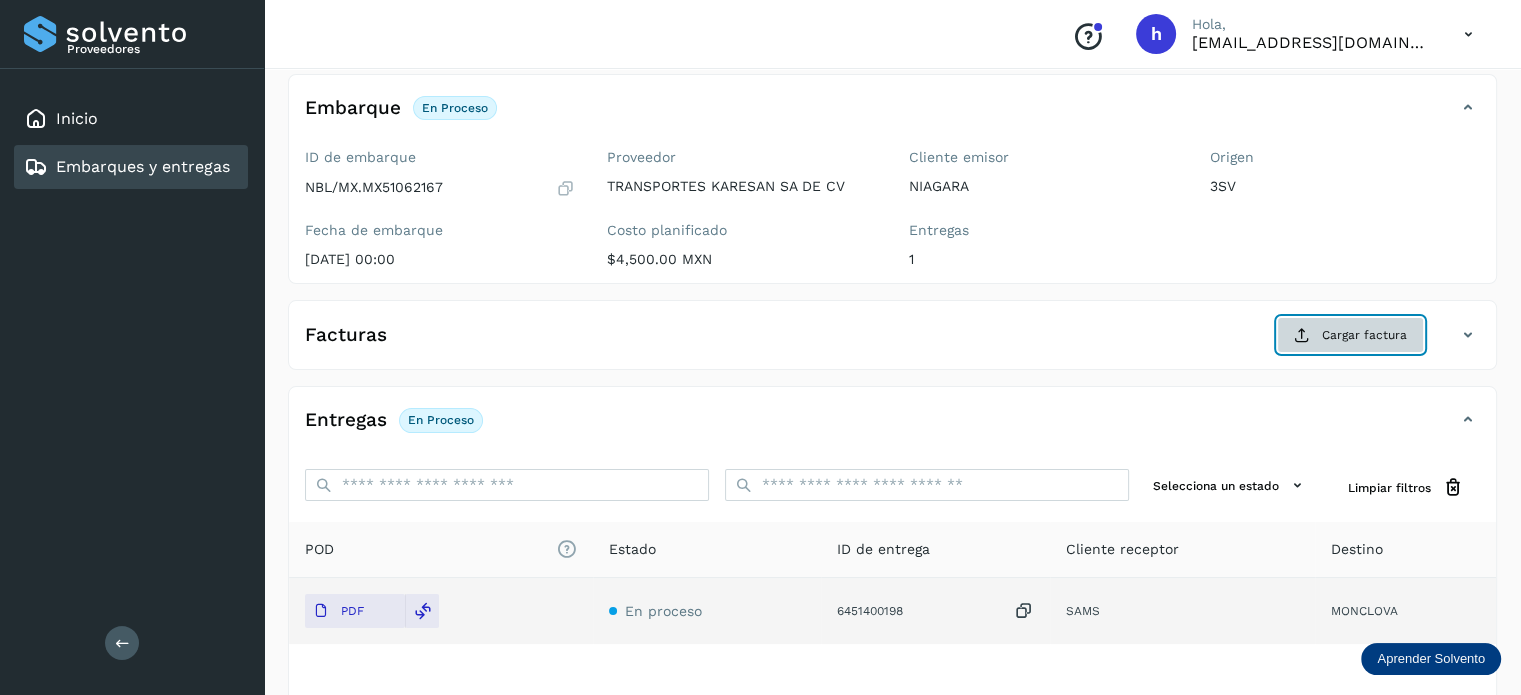 click on "Cargar factura" 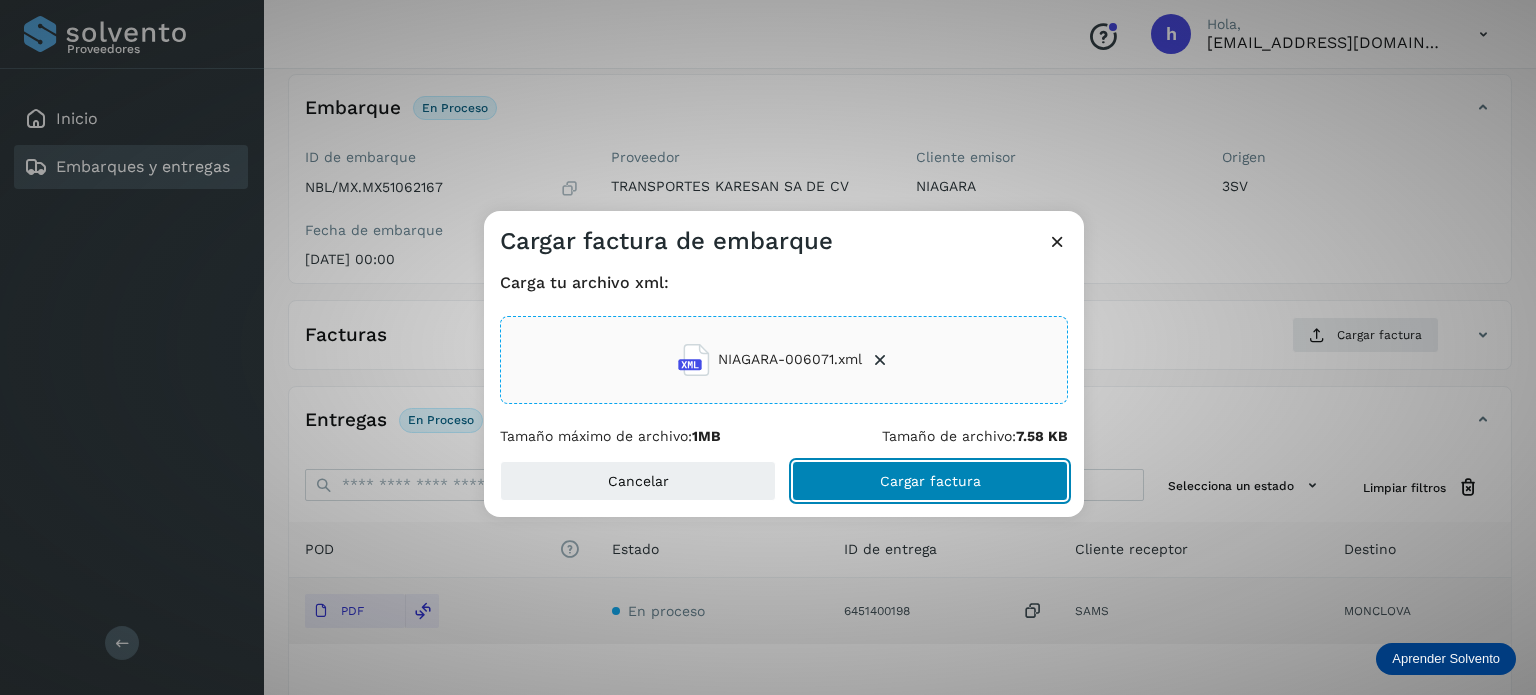 click on "Cargar factura" 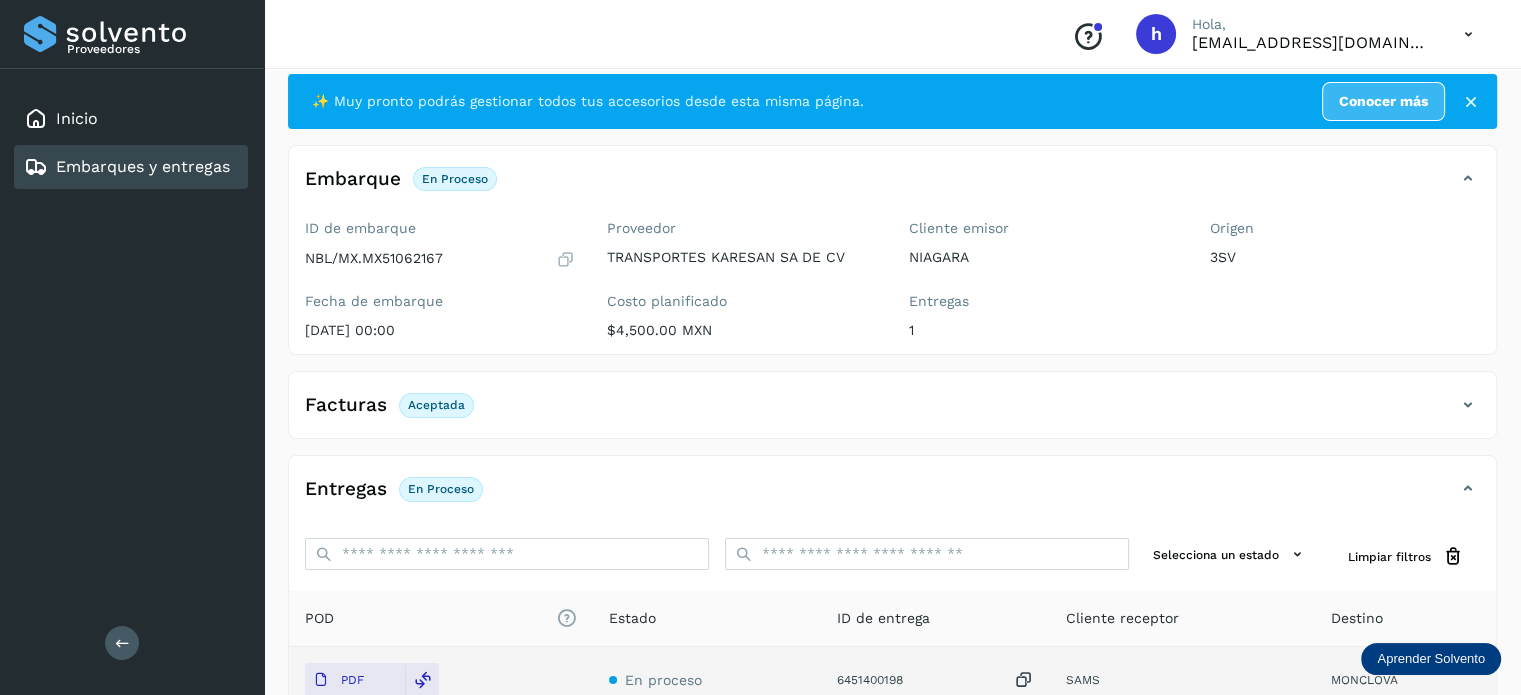 scroll, scrollTop: 0, scrollLeft: 0, axis: both 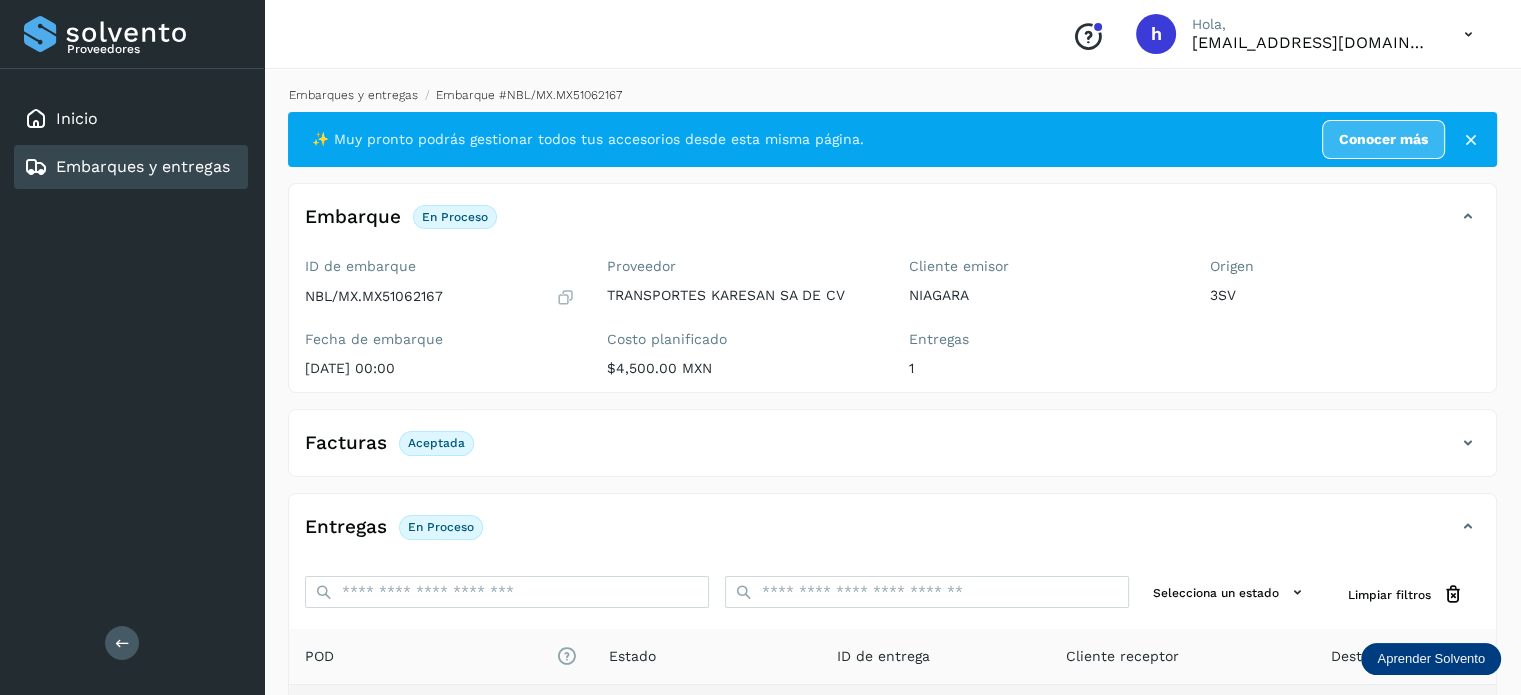 click on "Embarques y entregas" at bounding box center (353, 95) 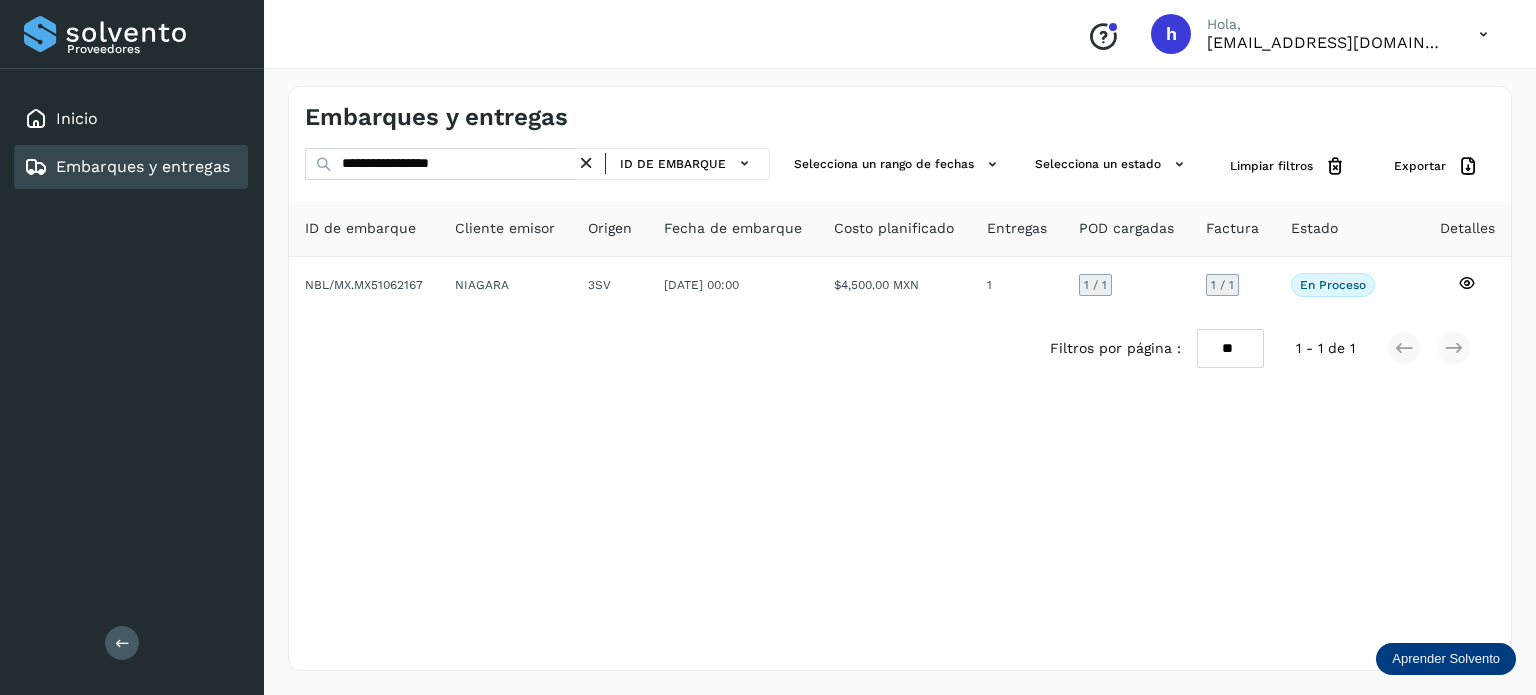 click on "**********" at bounding box center (900, 378) 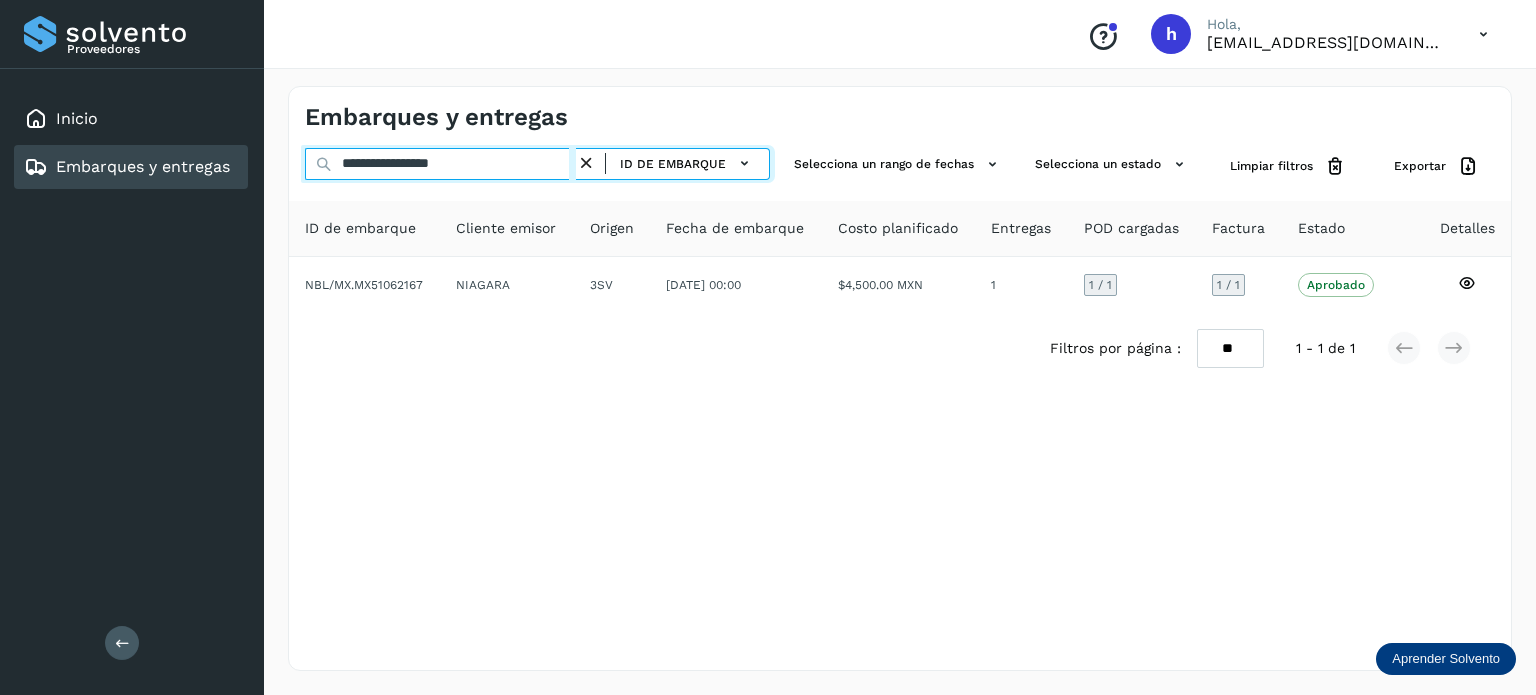 drag, startPoint x: 535, startPoint y: 158, endPoint x: 151, endPoint y: 163, distance: 384.03256 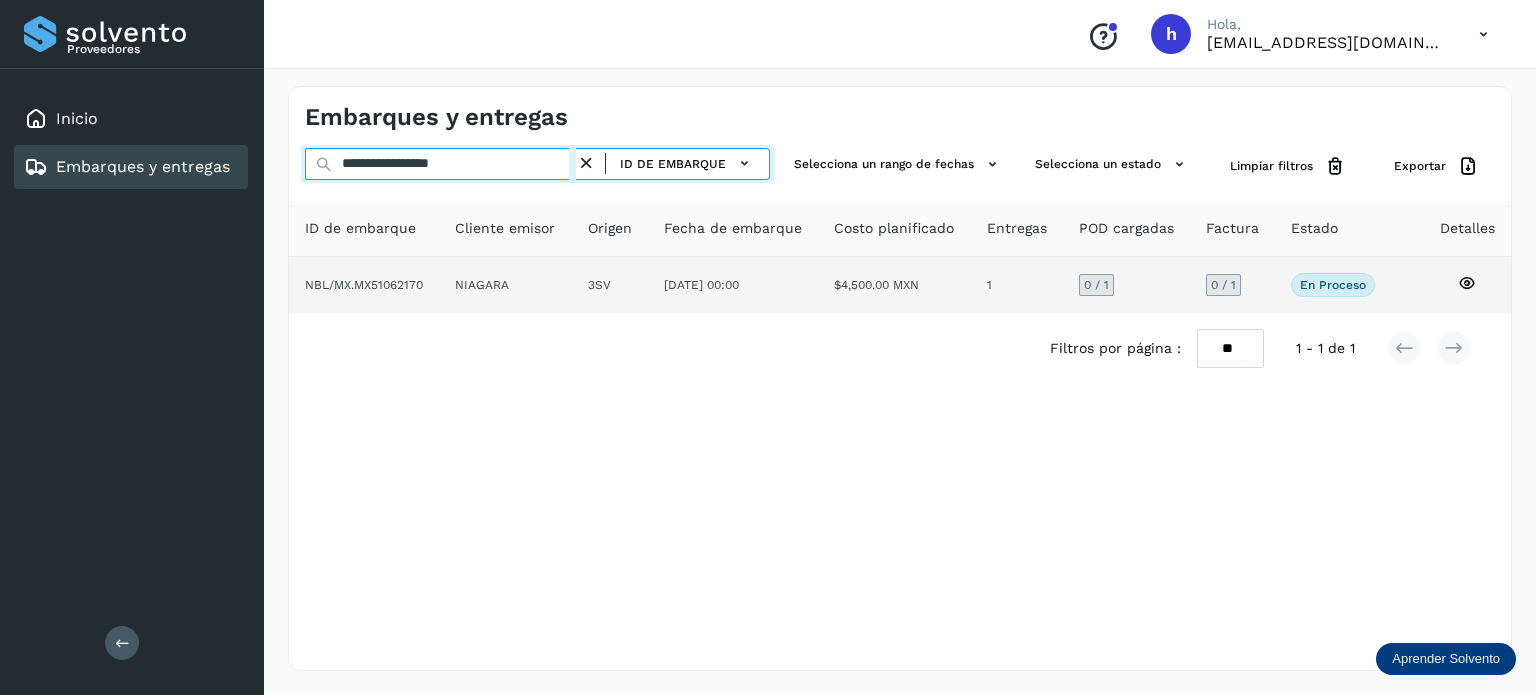 type on "**********" 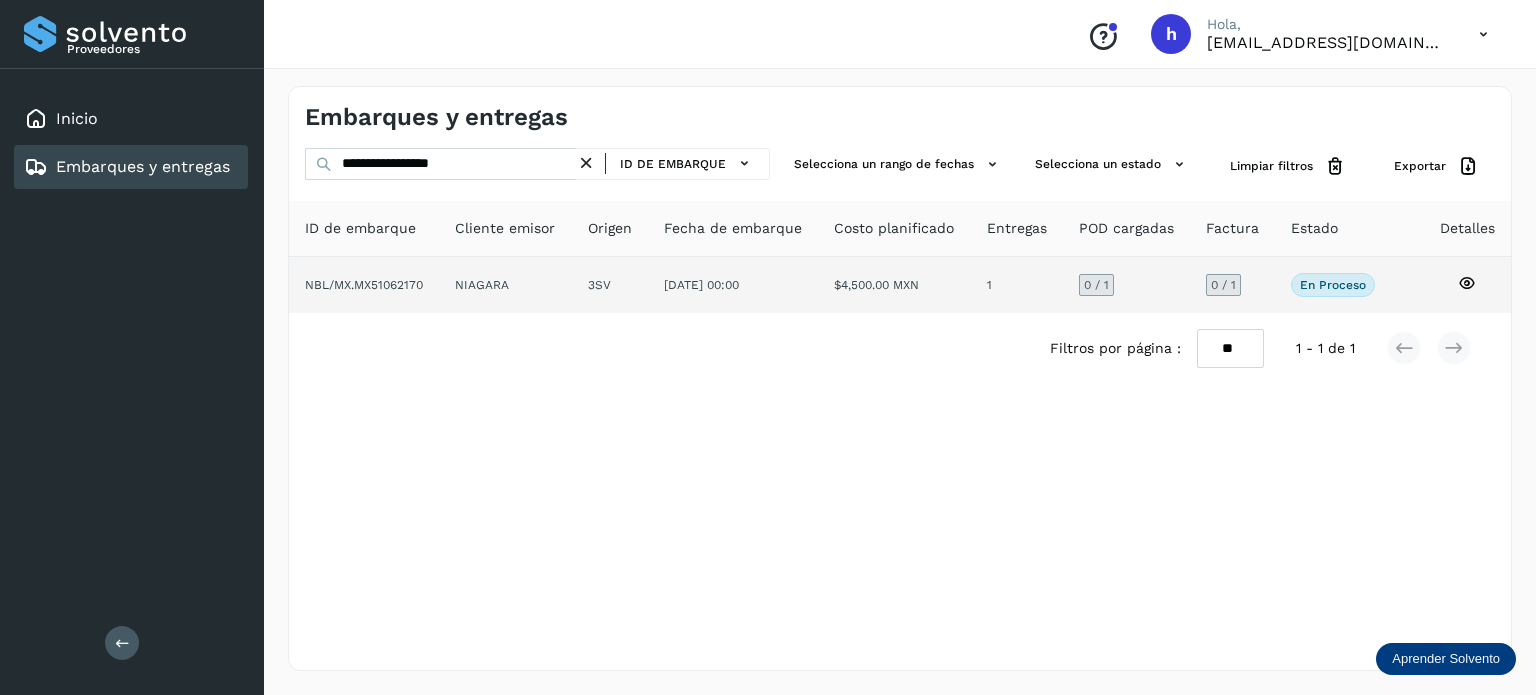 click on "NBL/MX.MX51062170" 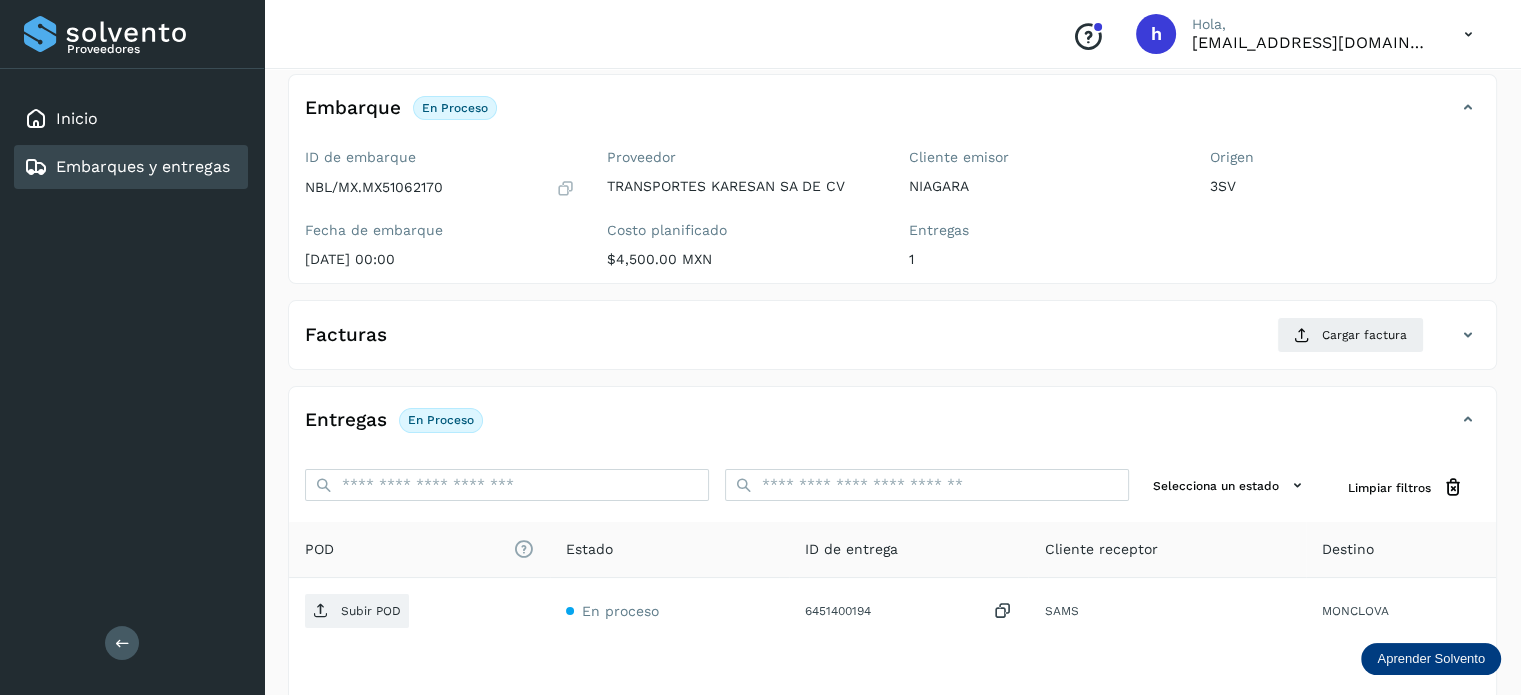 scroll, scrollTop: 104, scrollLeft: 0, axis: vertical 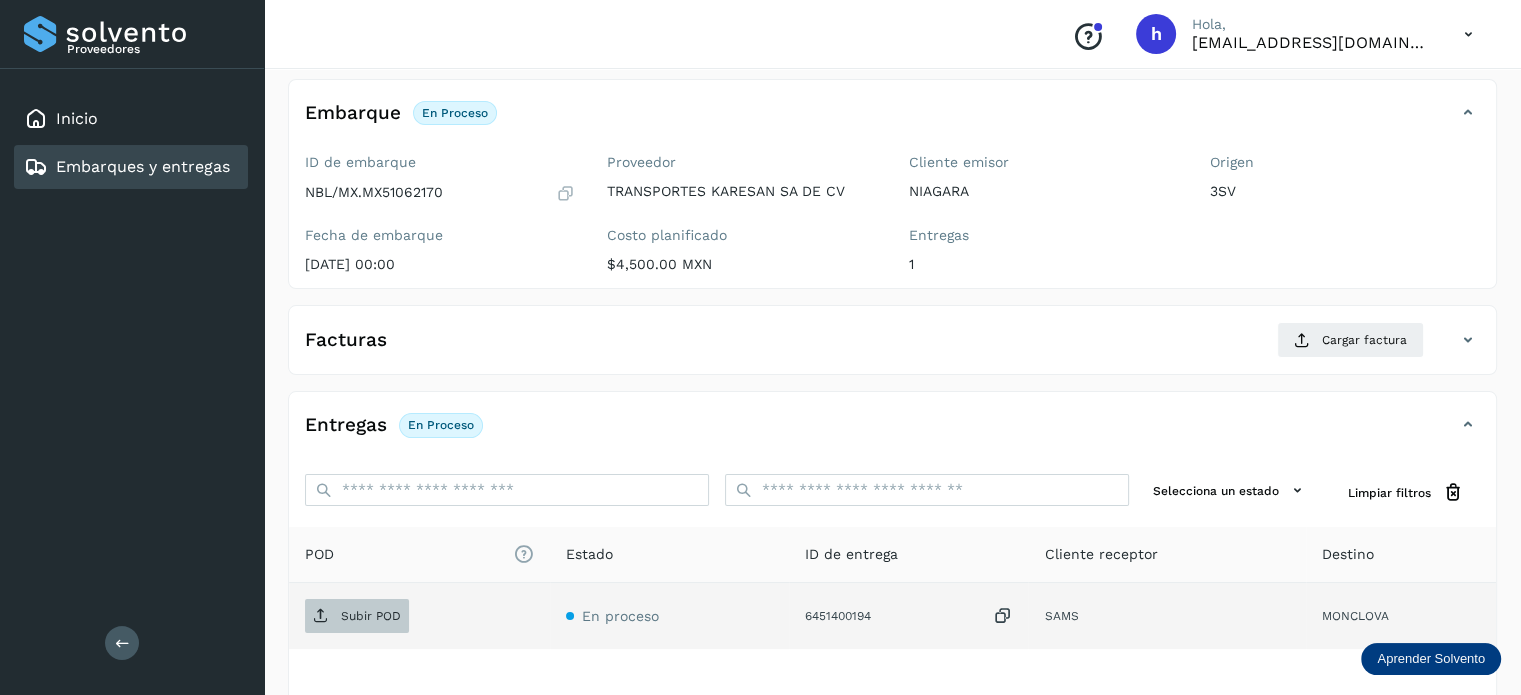 click on "Subir POD" at bounding box center [357, 616] 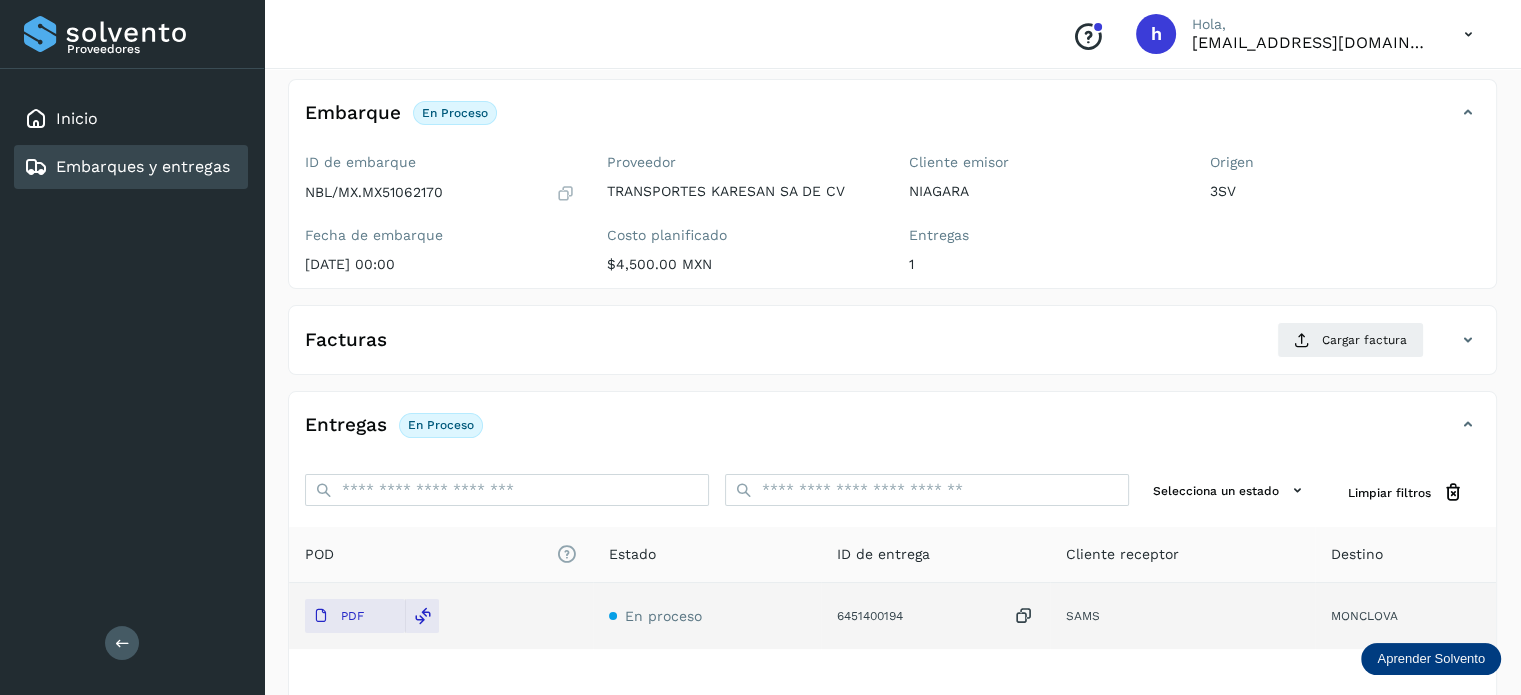 scroll, scrollTop: 104, scrollLeft: 0, axis: vertical 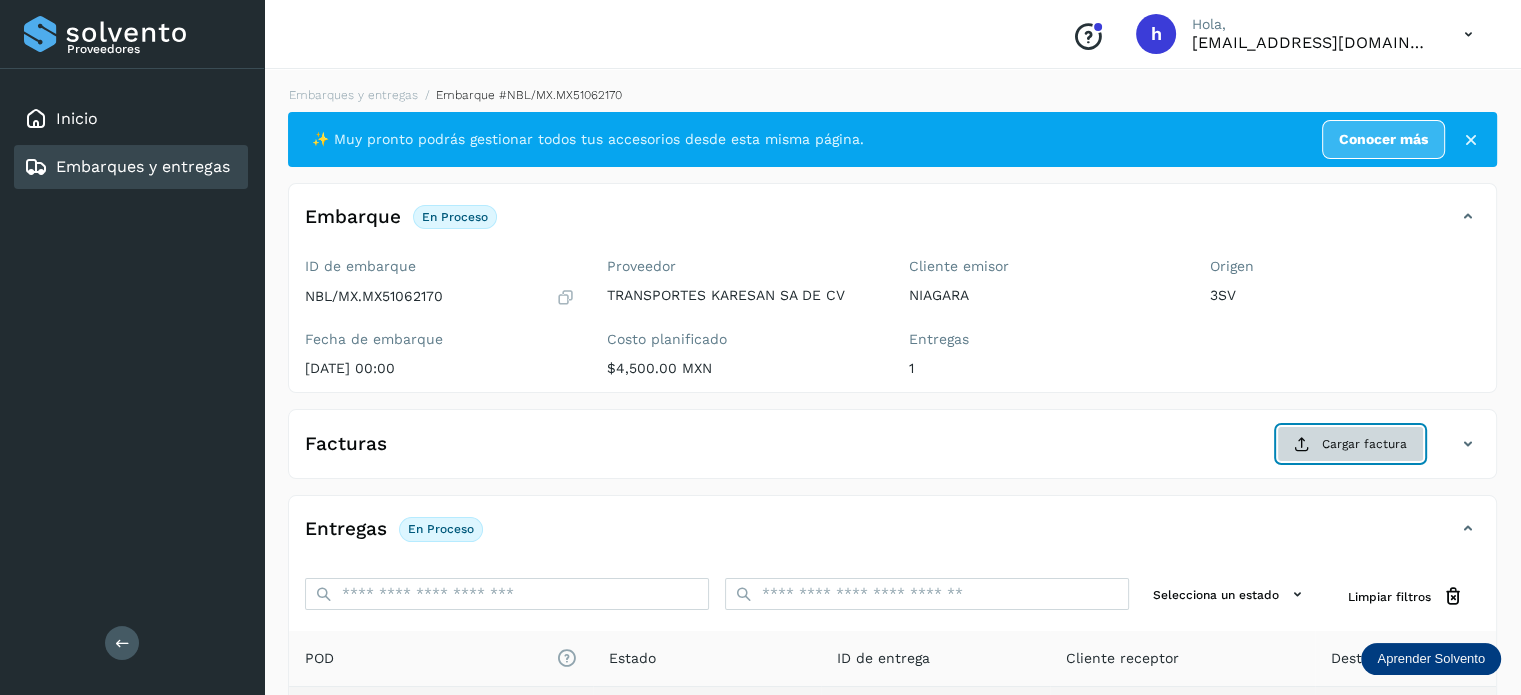 click on "Cargar factura" 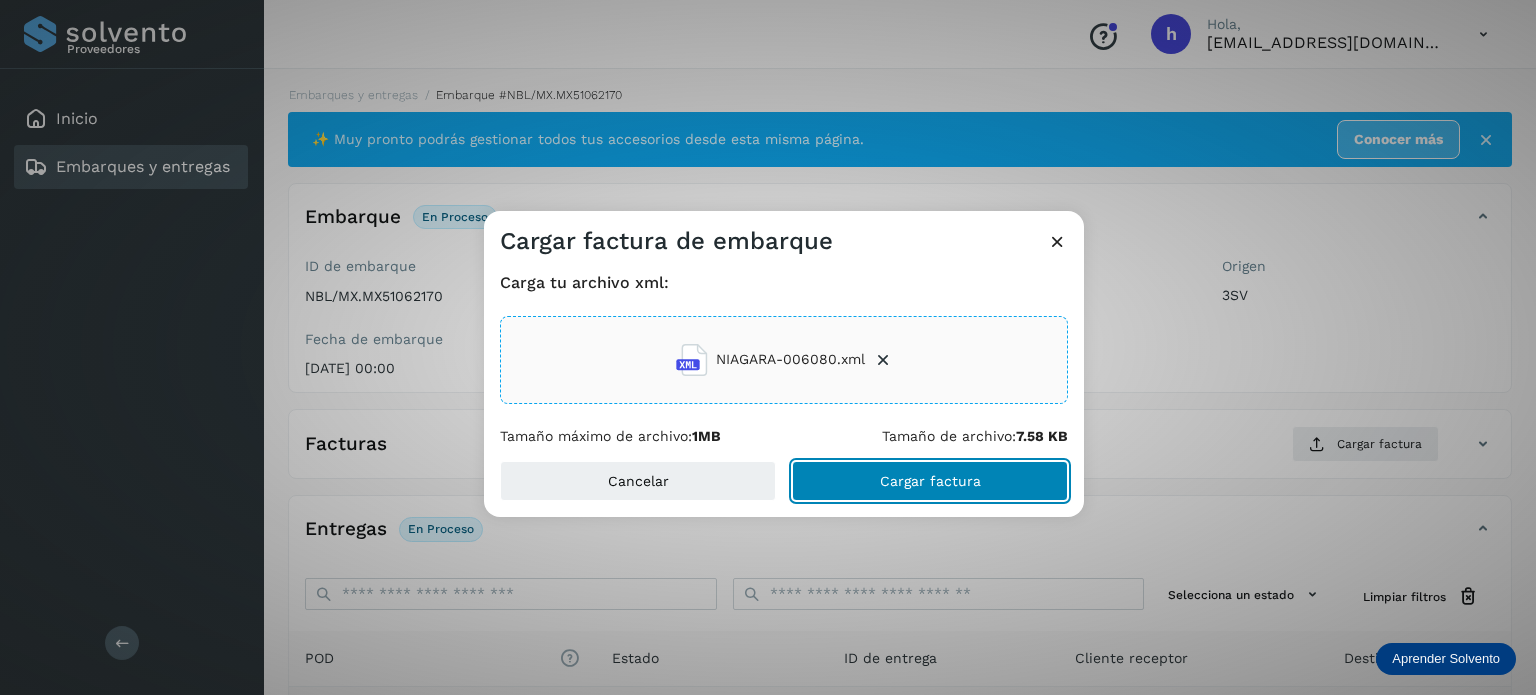 click on "Cargar factura" 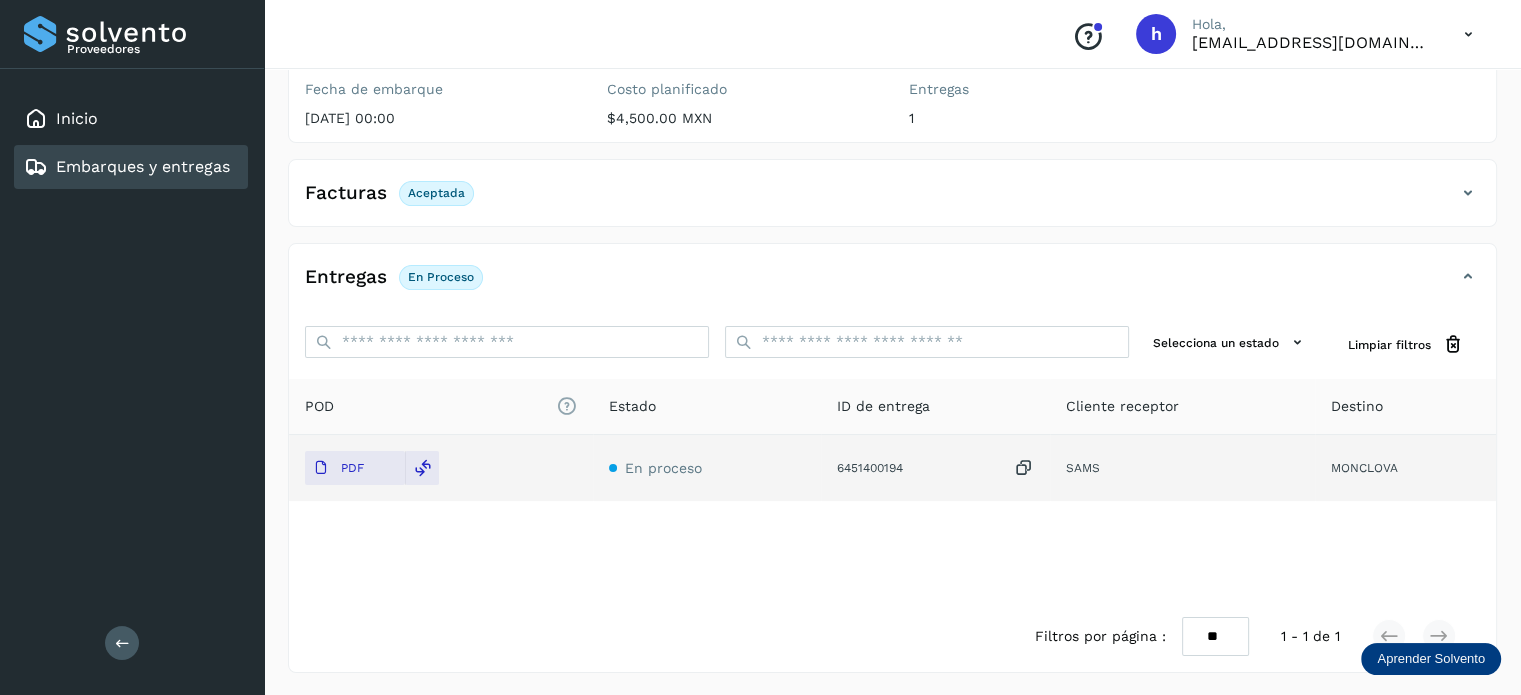 scroll, scrollTop: 0, scrollLeft: 0, axis: both 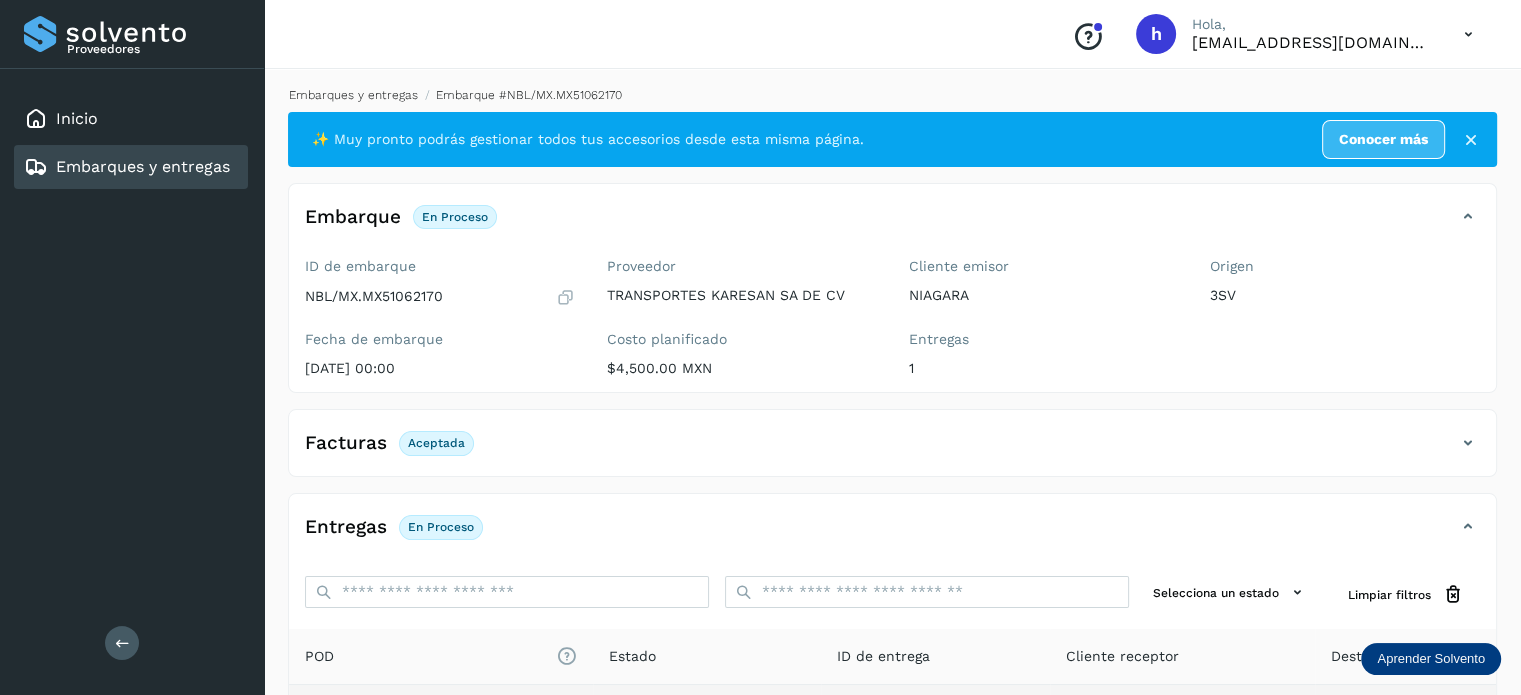 click on "Embarques y entregas" at bounding box center [353, 95] 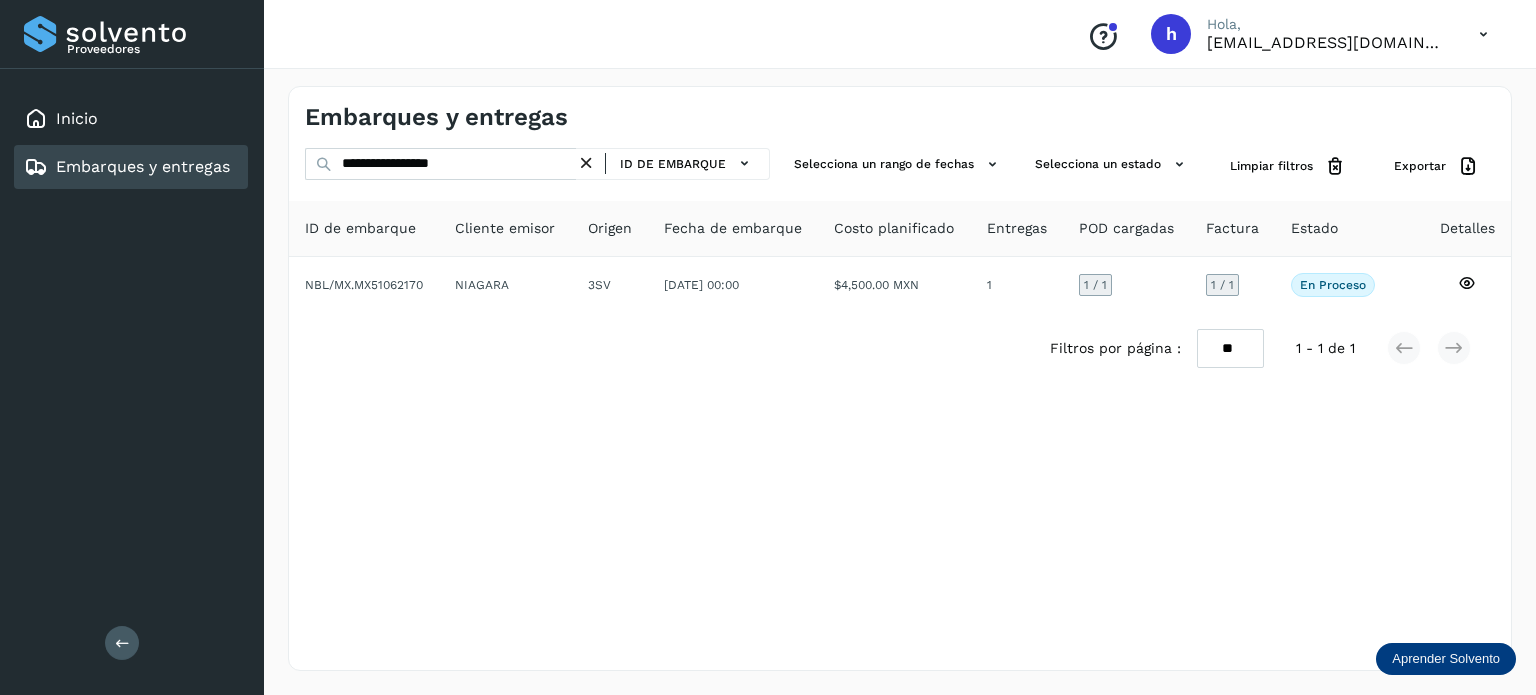 click at bounding box center [586, 163] 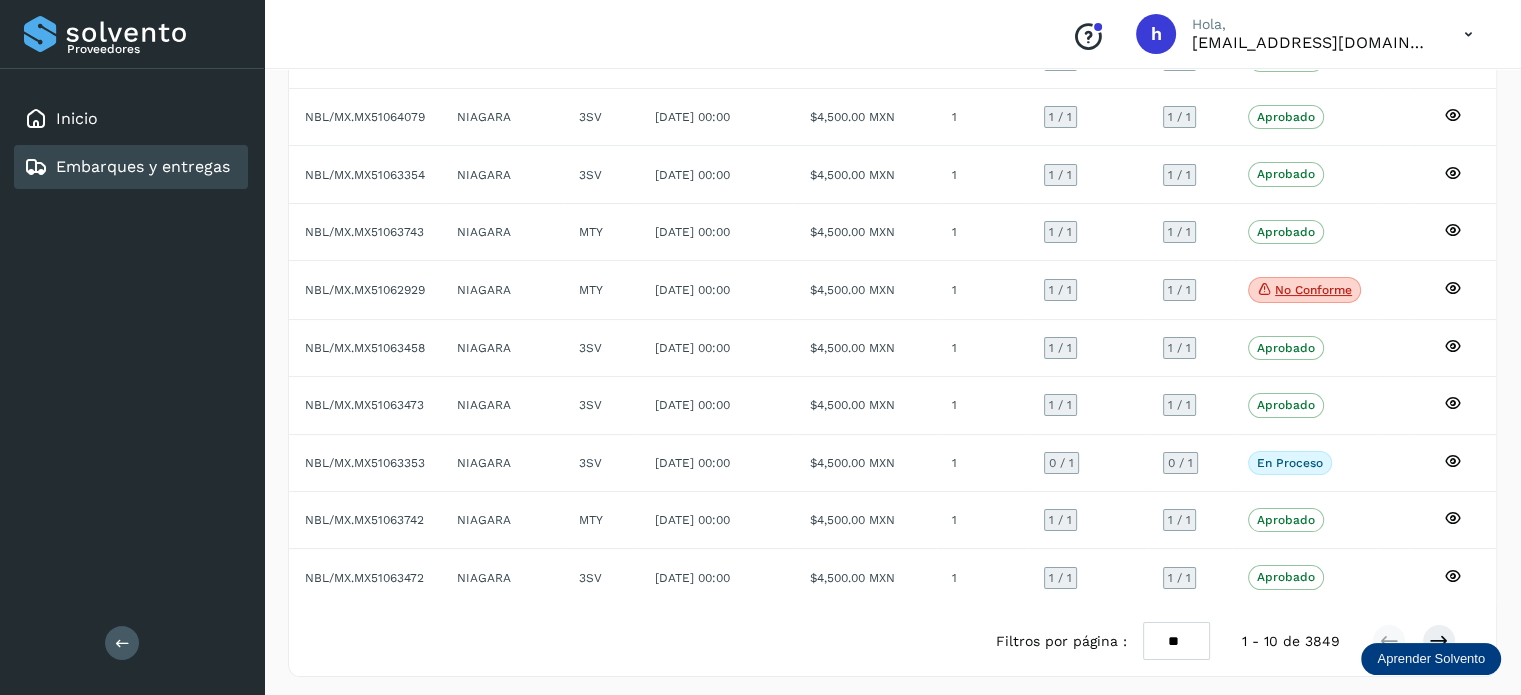 scroll, scrollTop: 0, scrollLeft: 0, axis: both 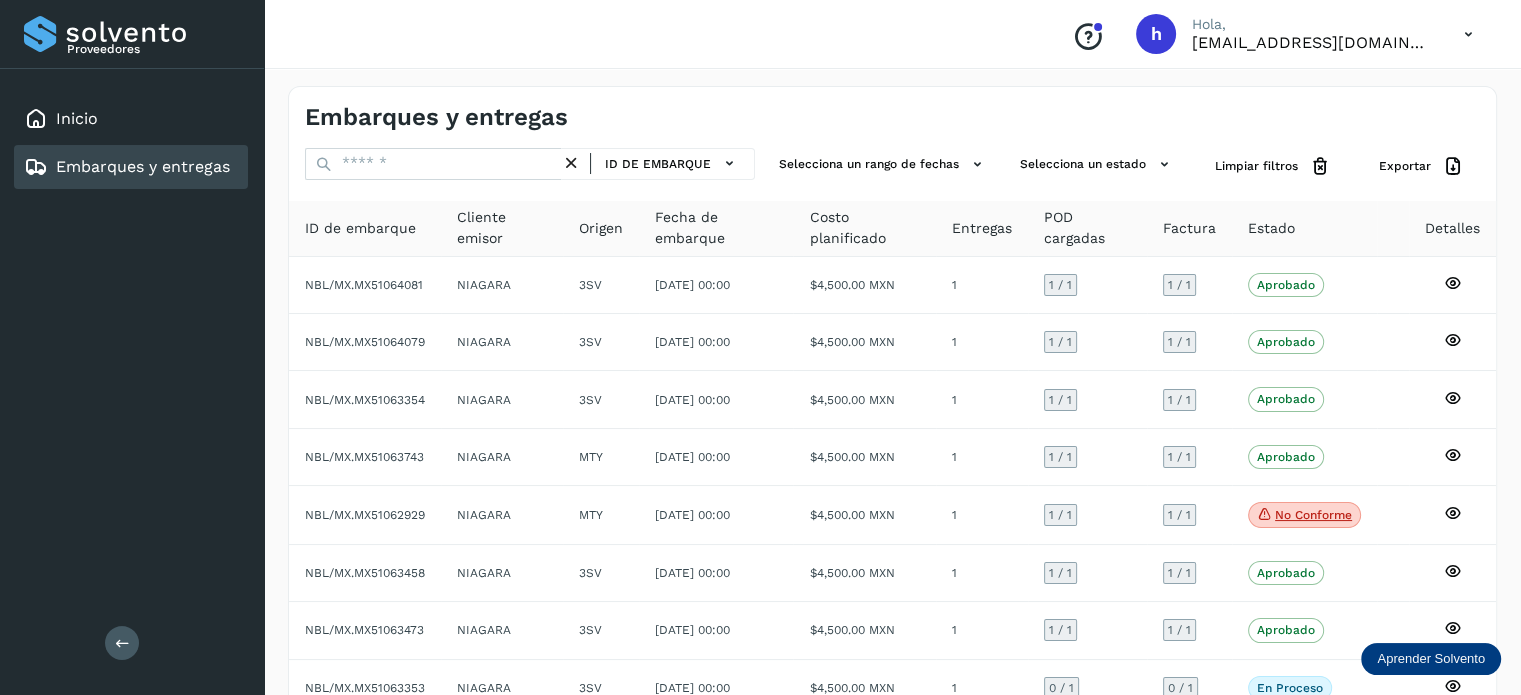 click at bounding box center [571, 163] 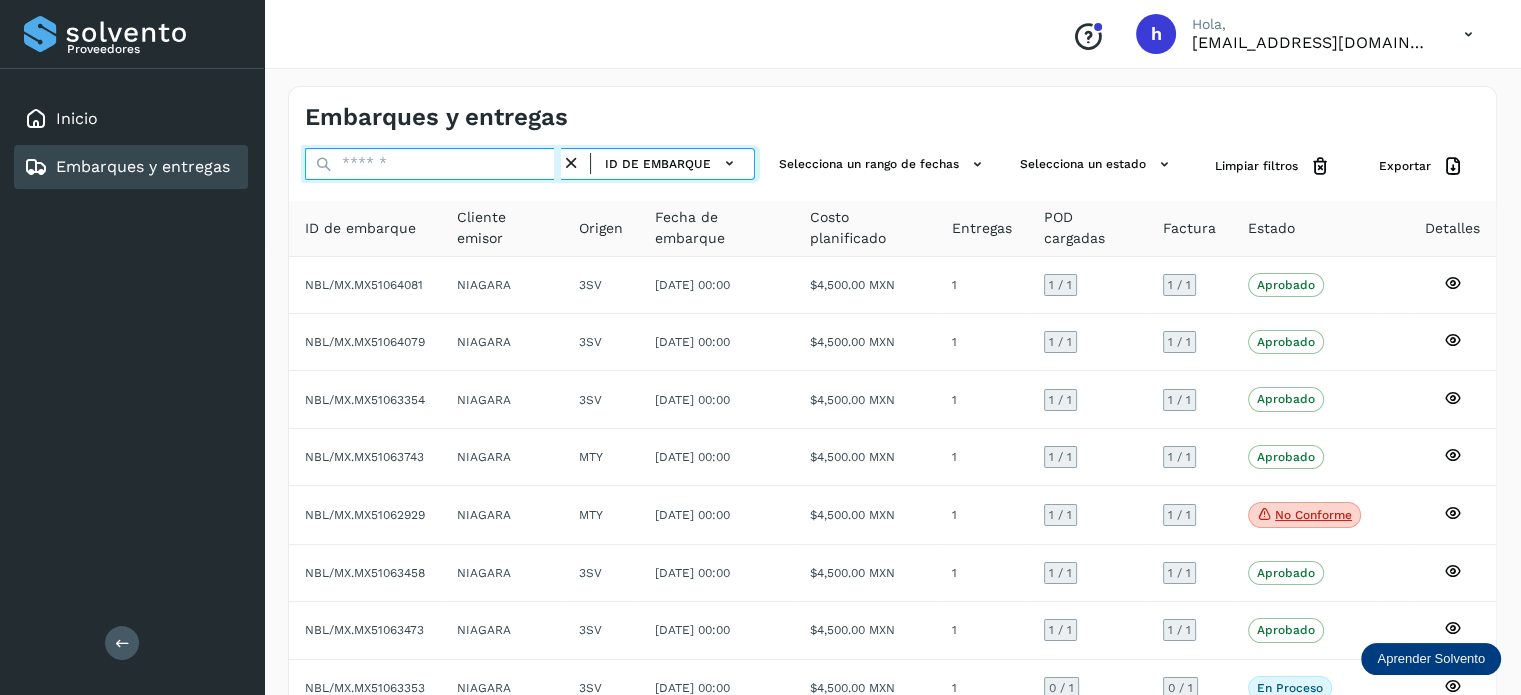 click at bounding box center (433, 164) 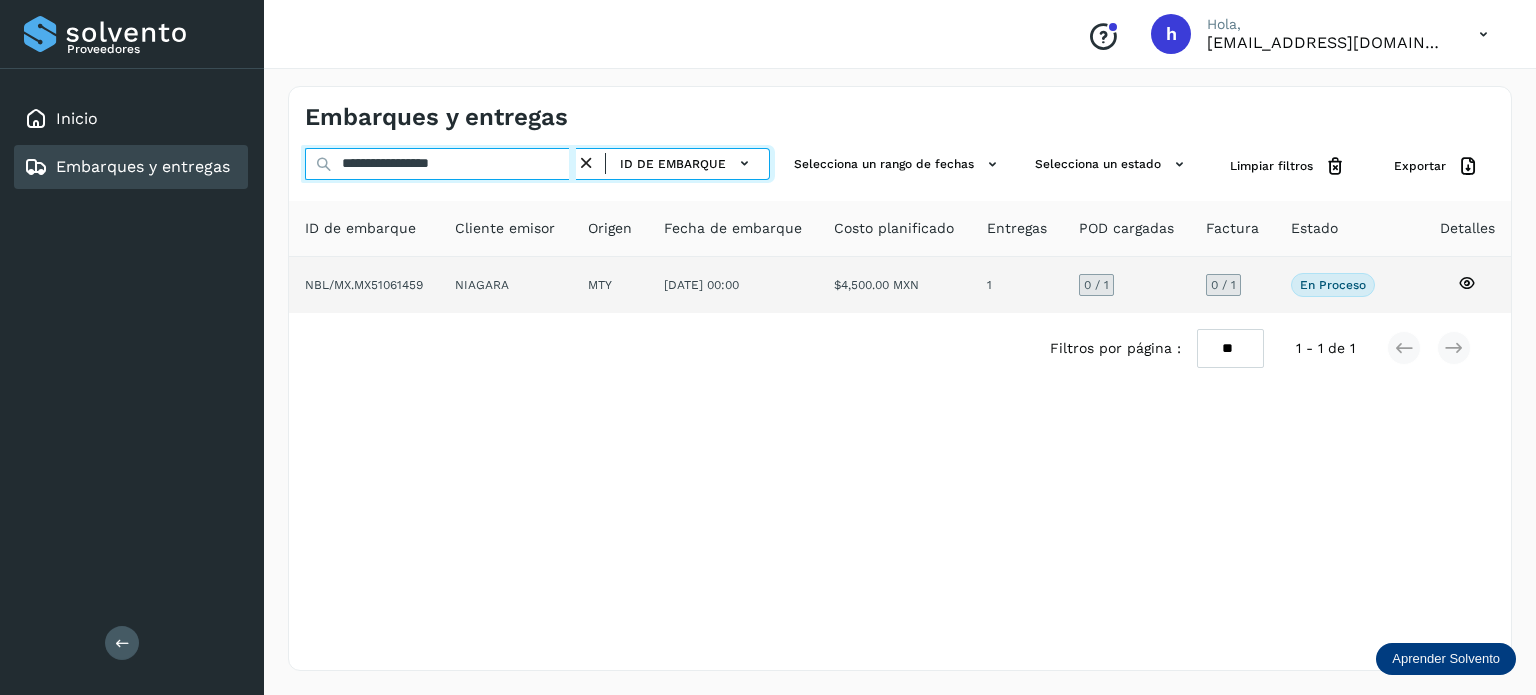 type on "**********" 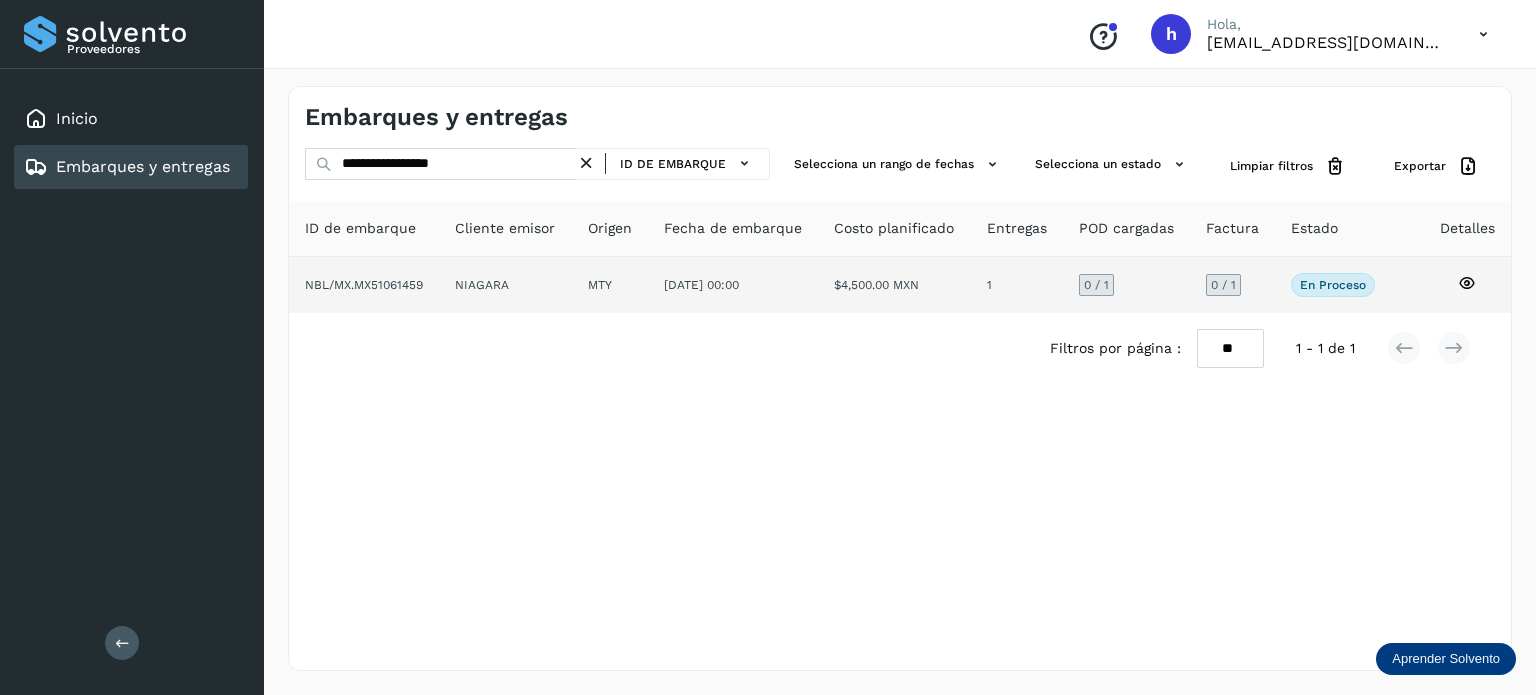 click on "NBL/MX.MX51061459" 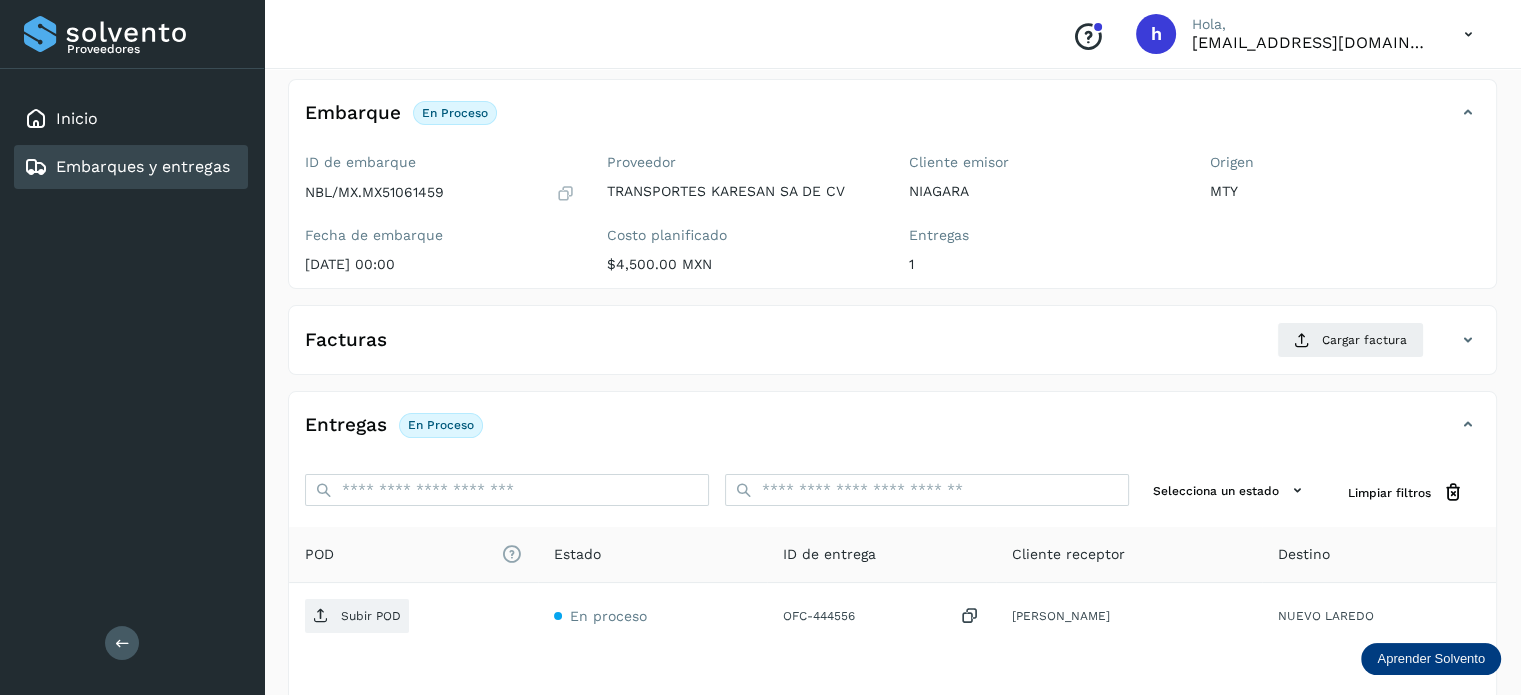 scroll, scrollTop: 104, scrollLeft: 0, axis: vertical 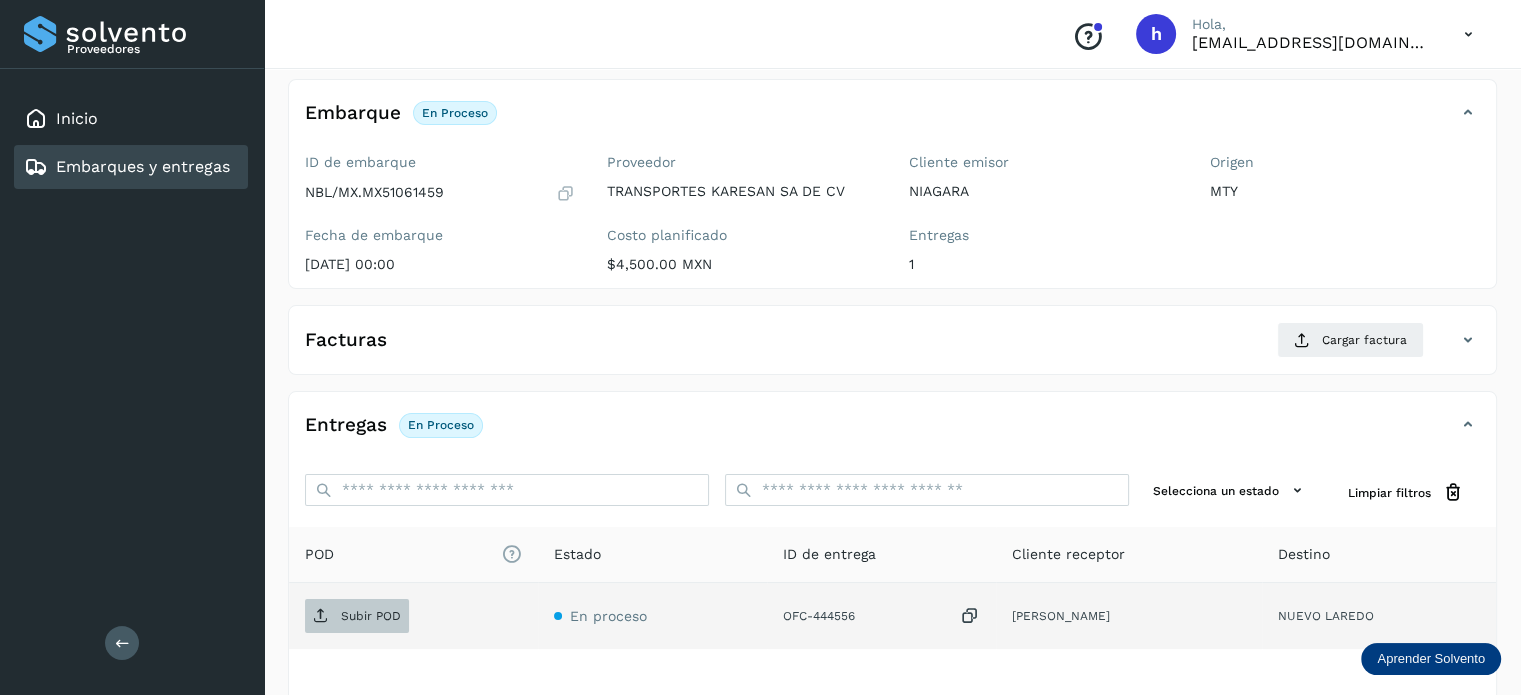 click on "Subir POD" at bounding box center [371, 616] 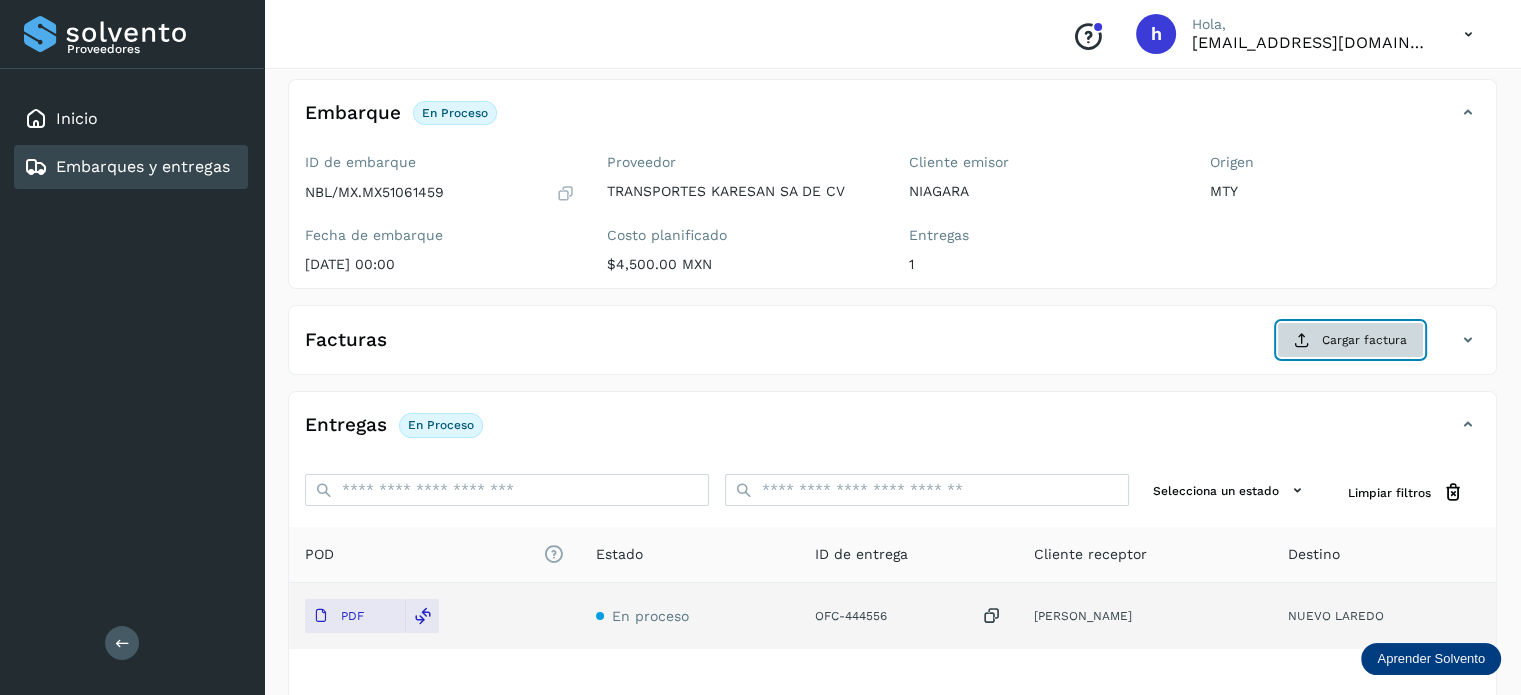 click on "Cargar factura" 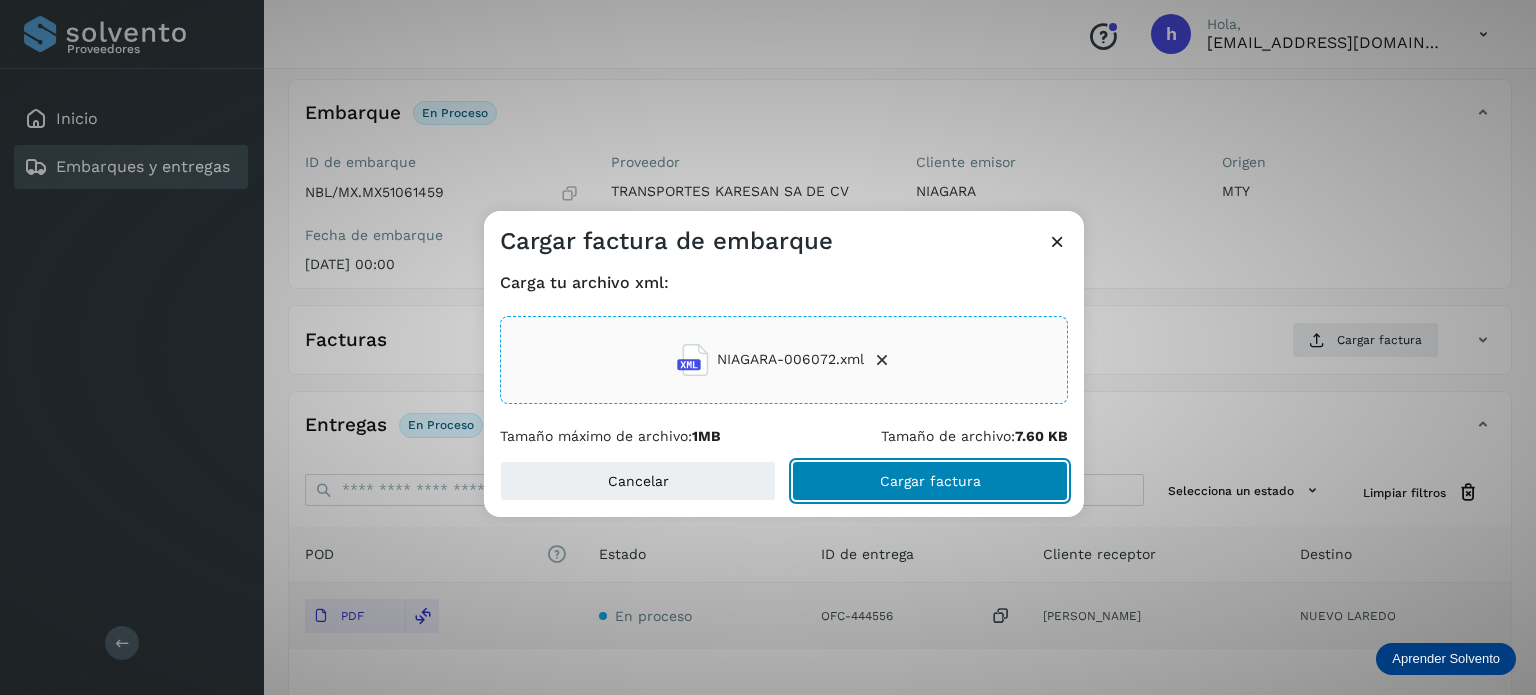 click on "Cargar factura" 